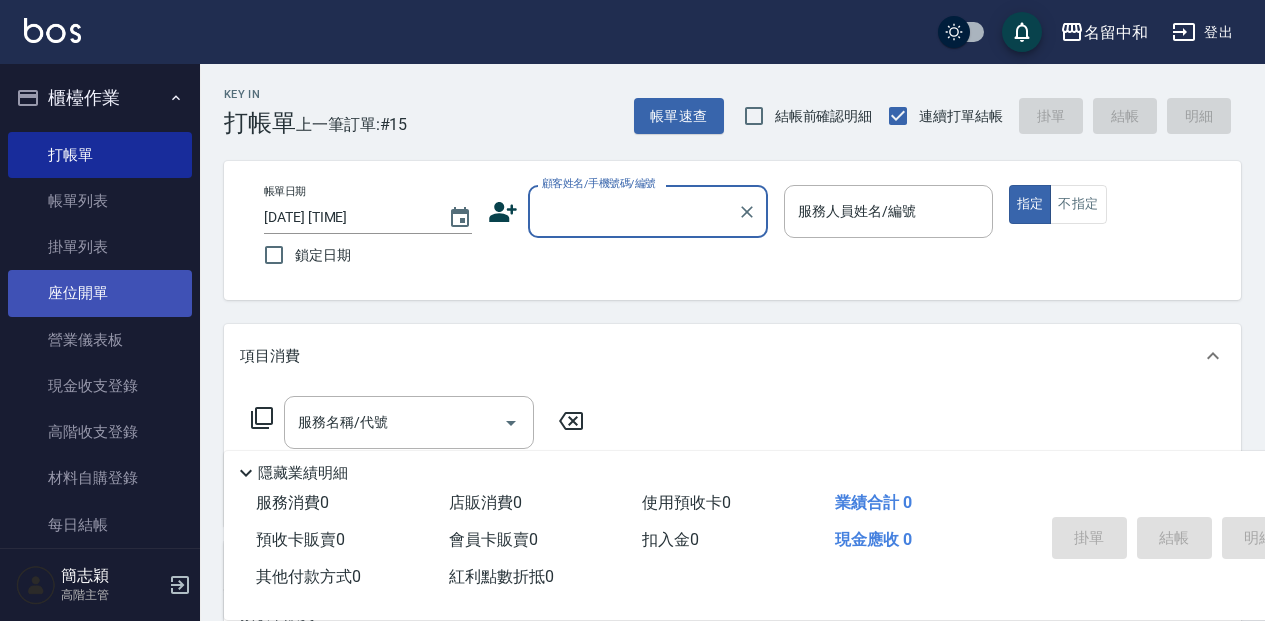 scroll, scrollTop: 0, scrollLeft: 0, axis: both 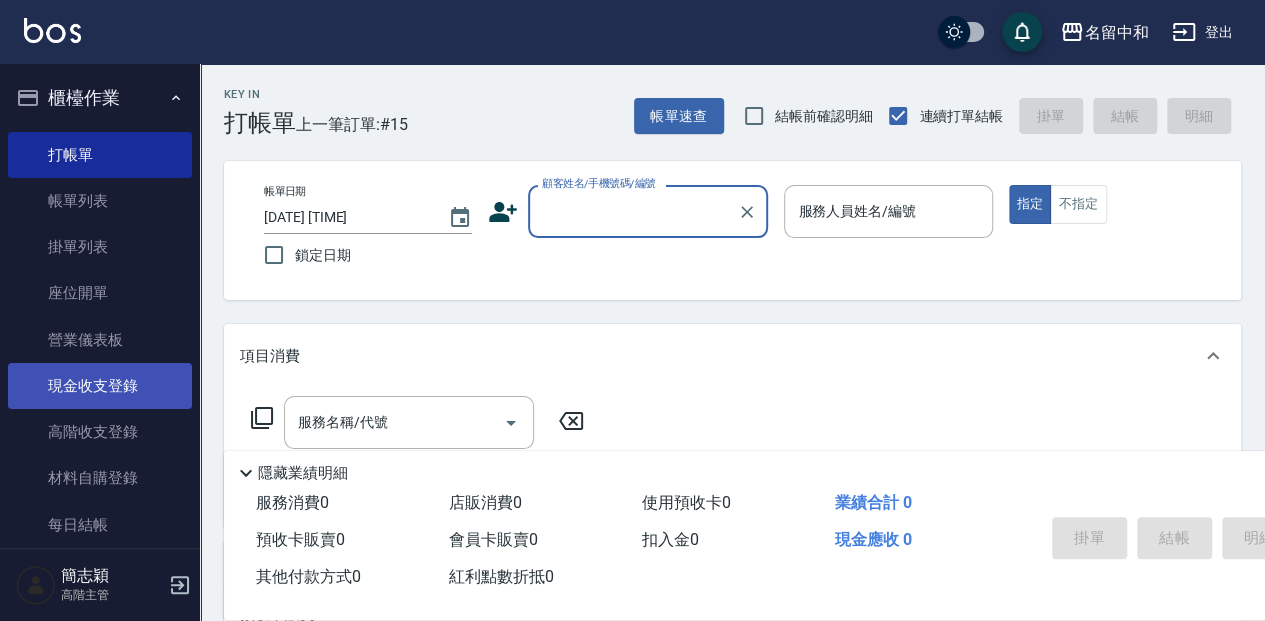 click on "現金收支登錄" at bounding box center (100, 386) 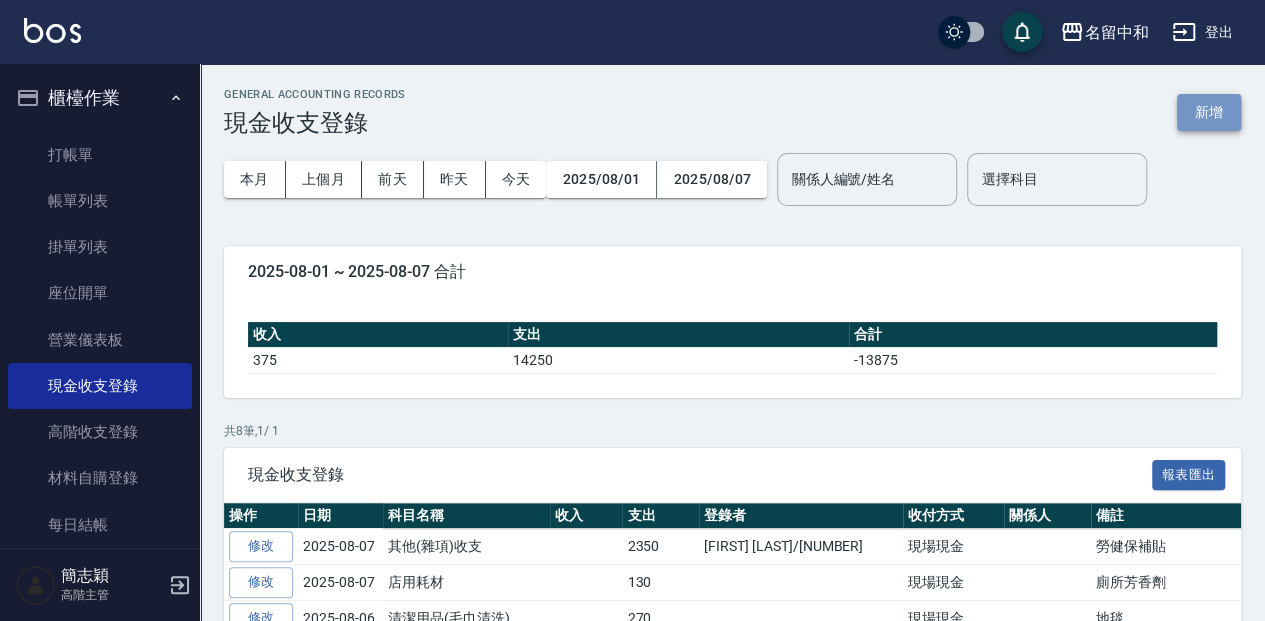 click on "新增" at bounding box center [1209, 112] 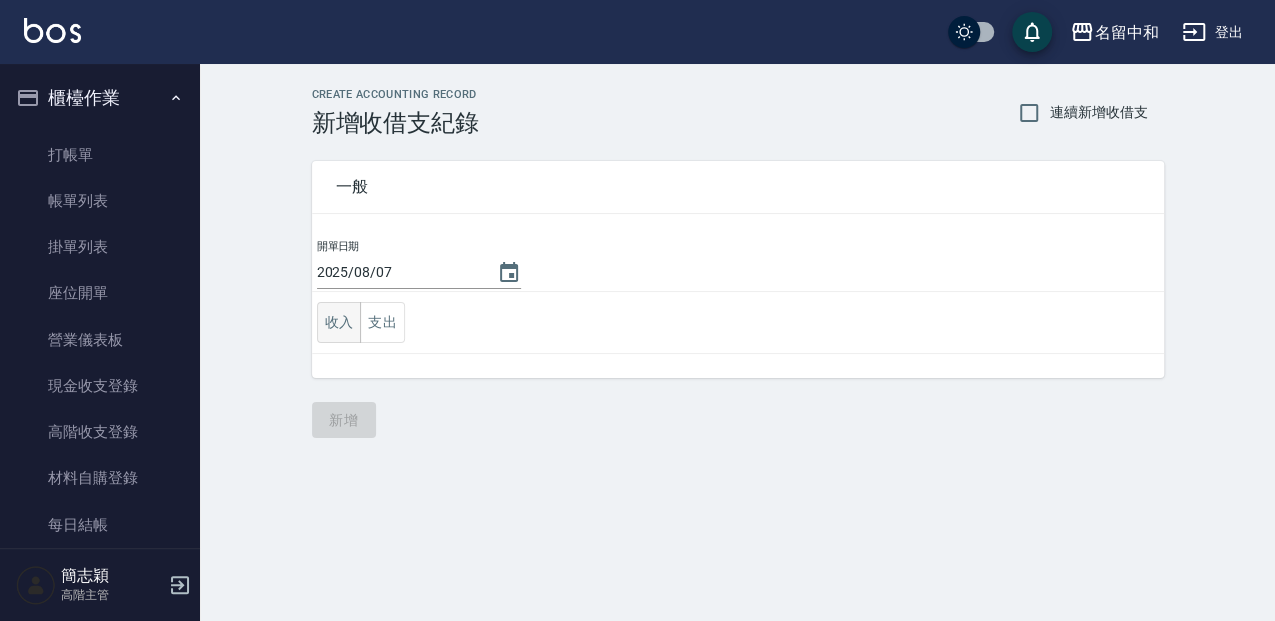 click on "收入" at bounding box center (339, 322) 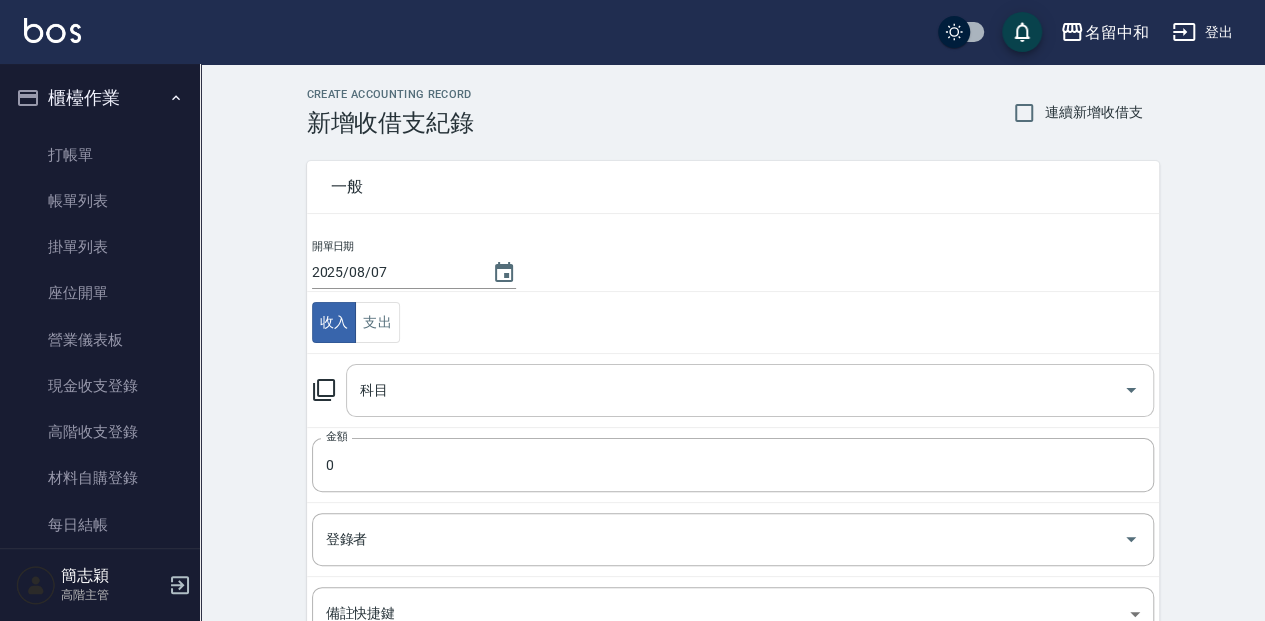 click on "科目" at bounding box center (735, 390) 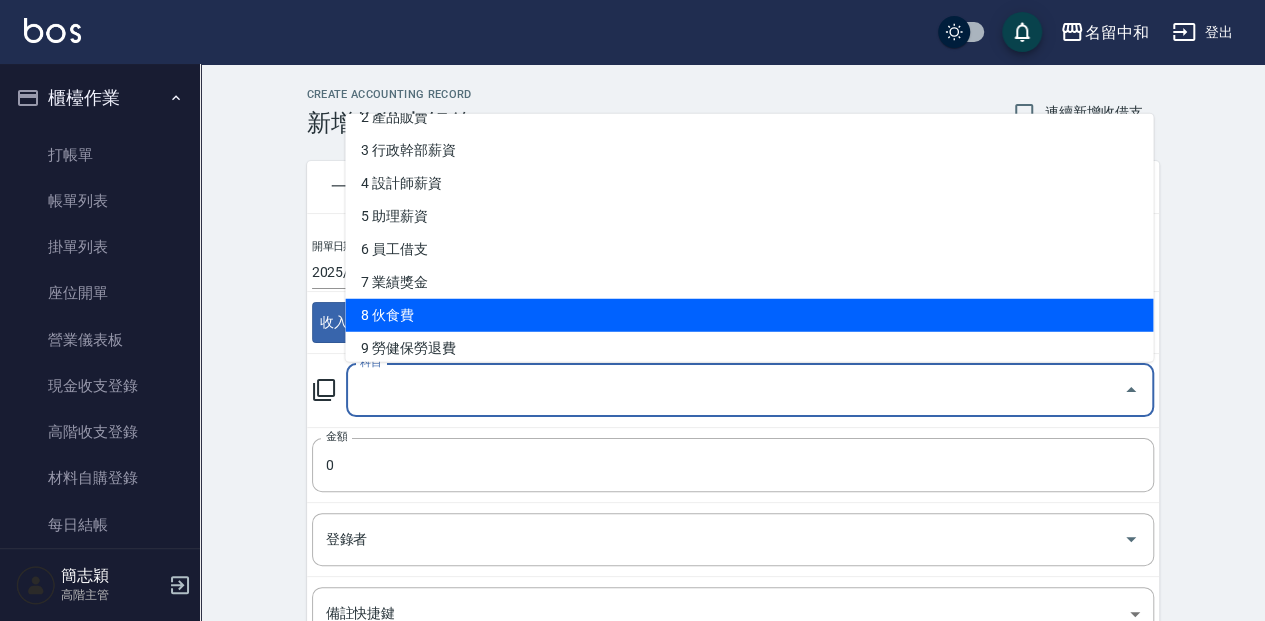 scroll, scrollTop: 266, scrollLeft: 0, axis: vertical 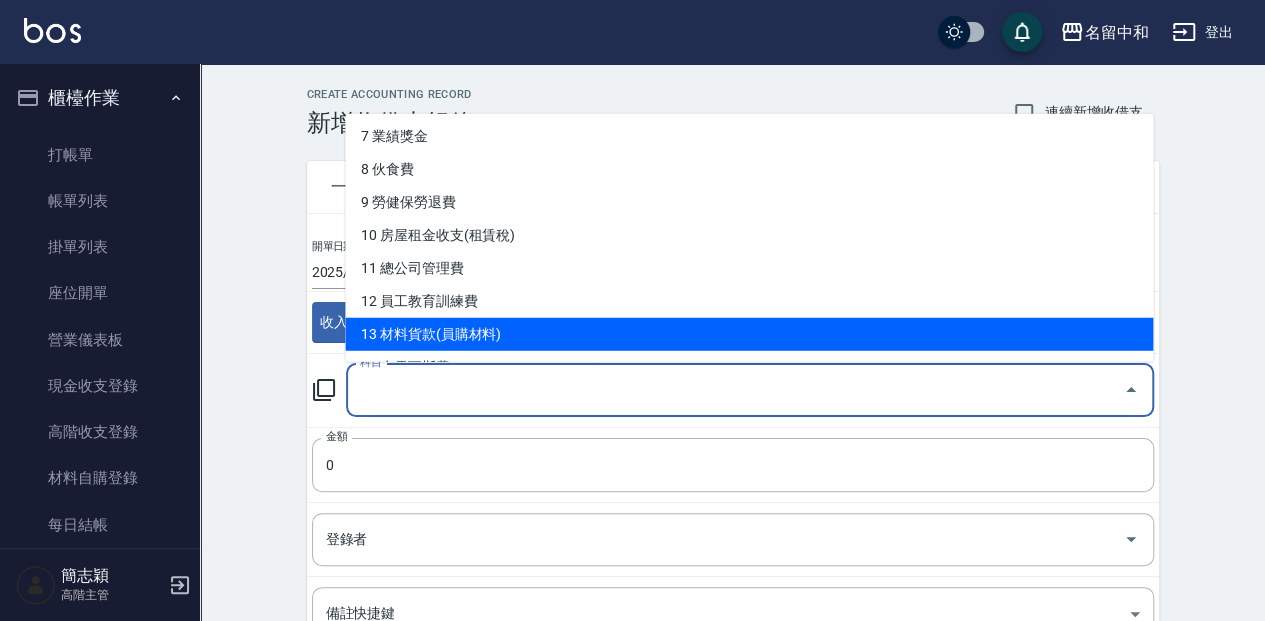 click on "13 材料貨款(員購材料)" at bounding box center (749, 333) 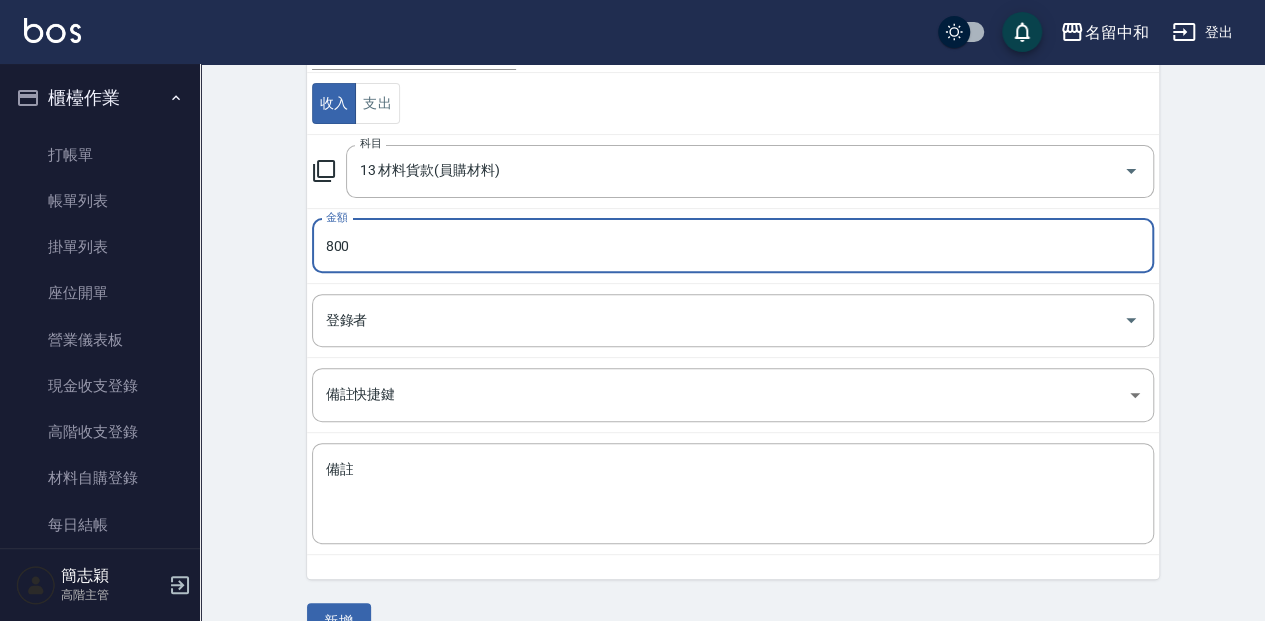 scroll, scrollTop: 258, scrollLeft: 0, axis: vertical 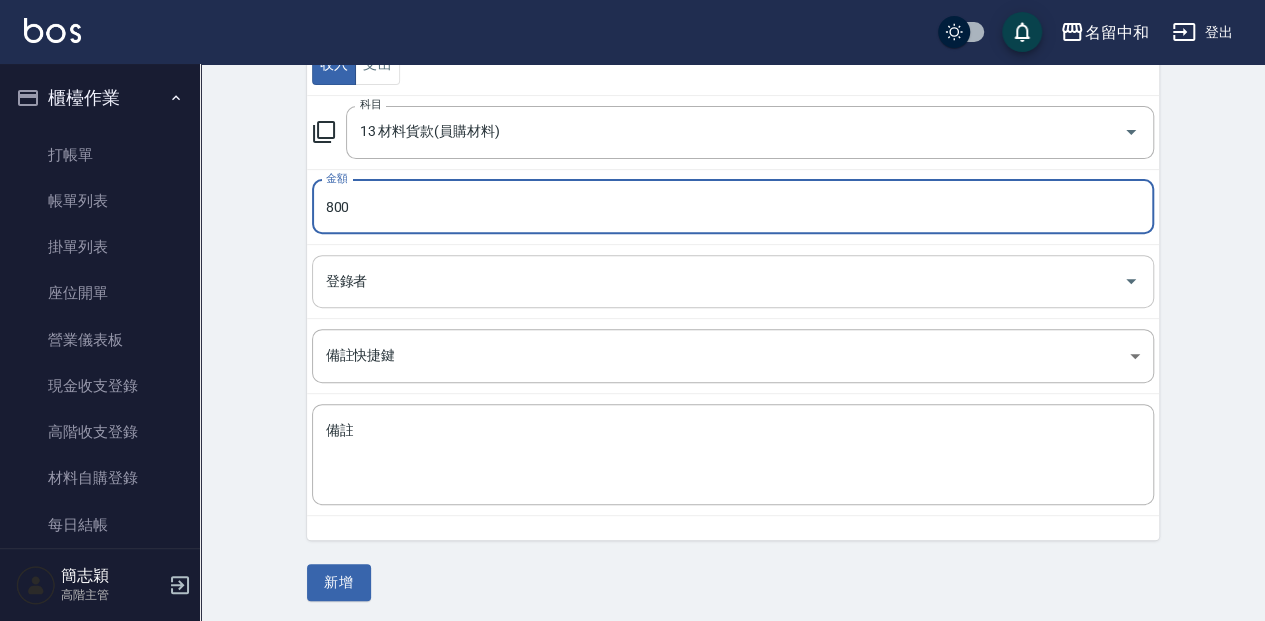 type on "800" 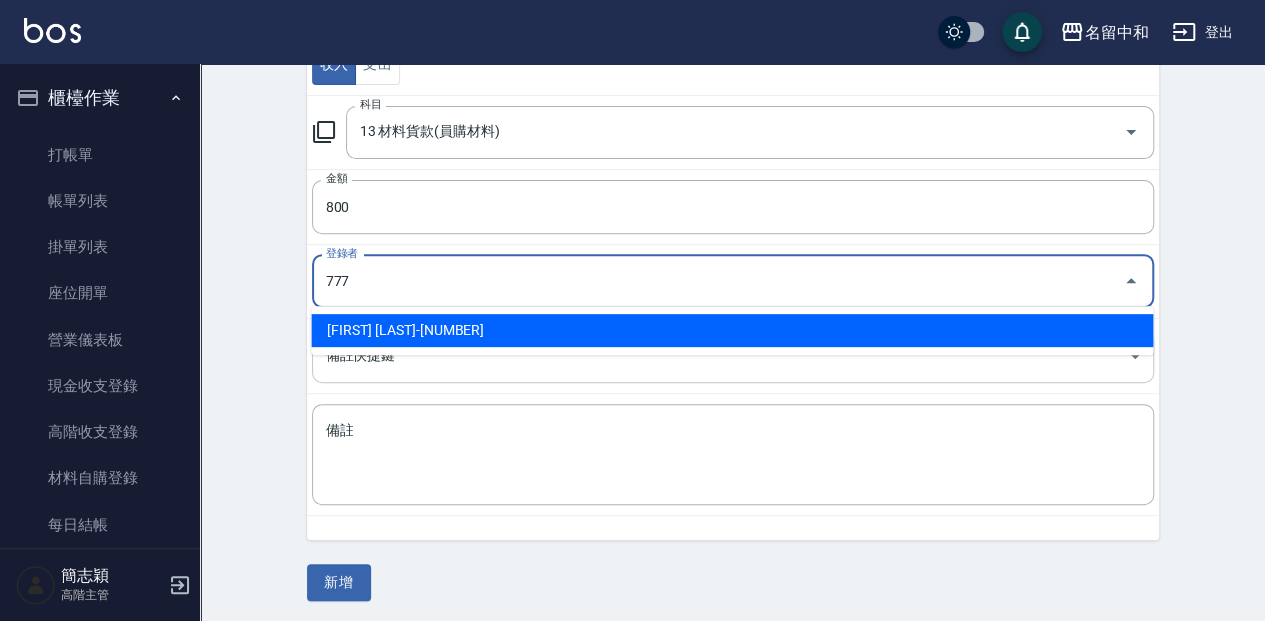 type on "簡志穎-777" 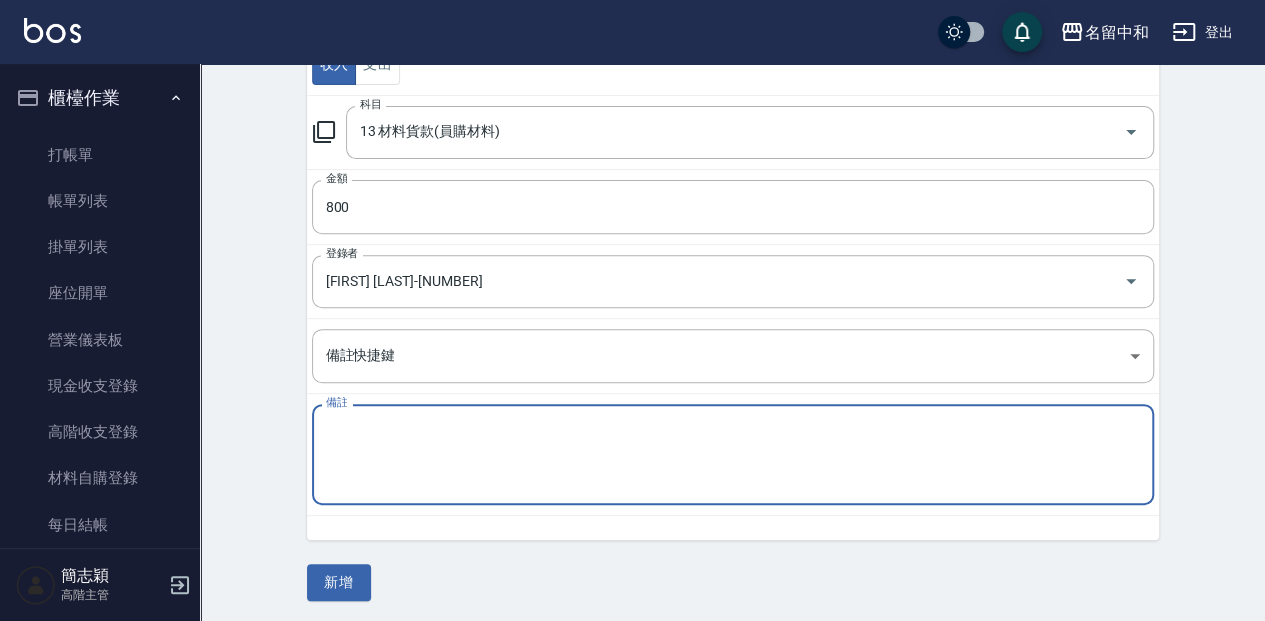 click on "備註" at bounding box center (733, 455) 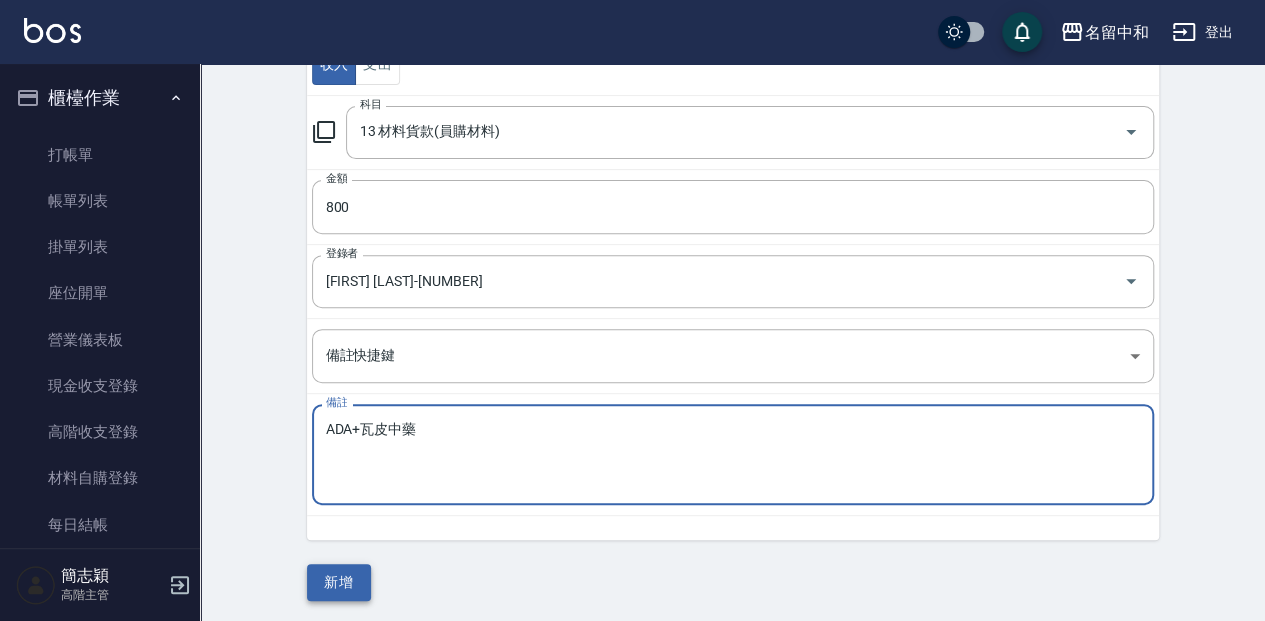 type on "ADA+瓦皮中藥" 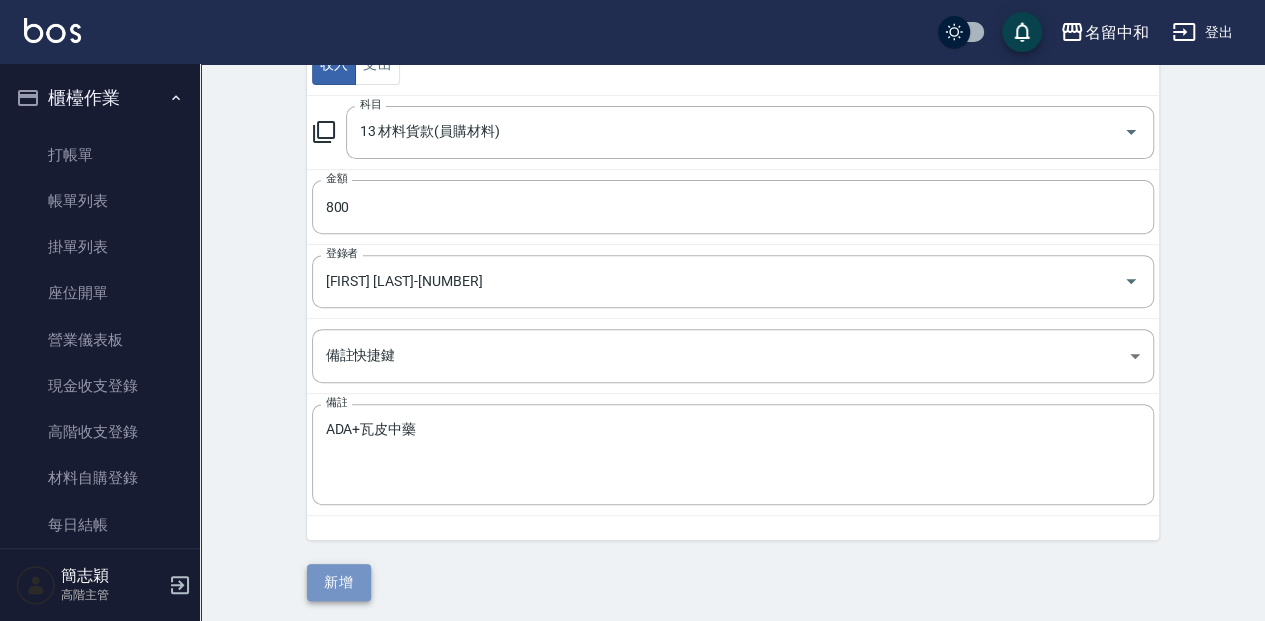 click on "新增" at bounding box center [339, 582] 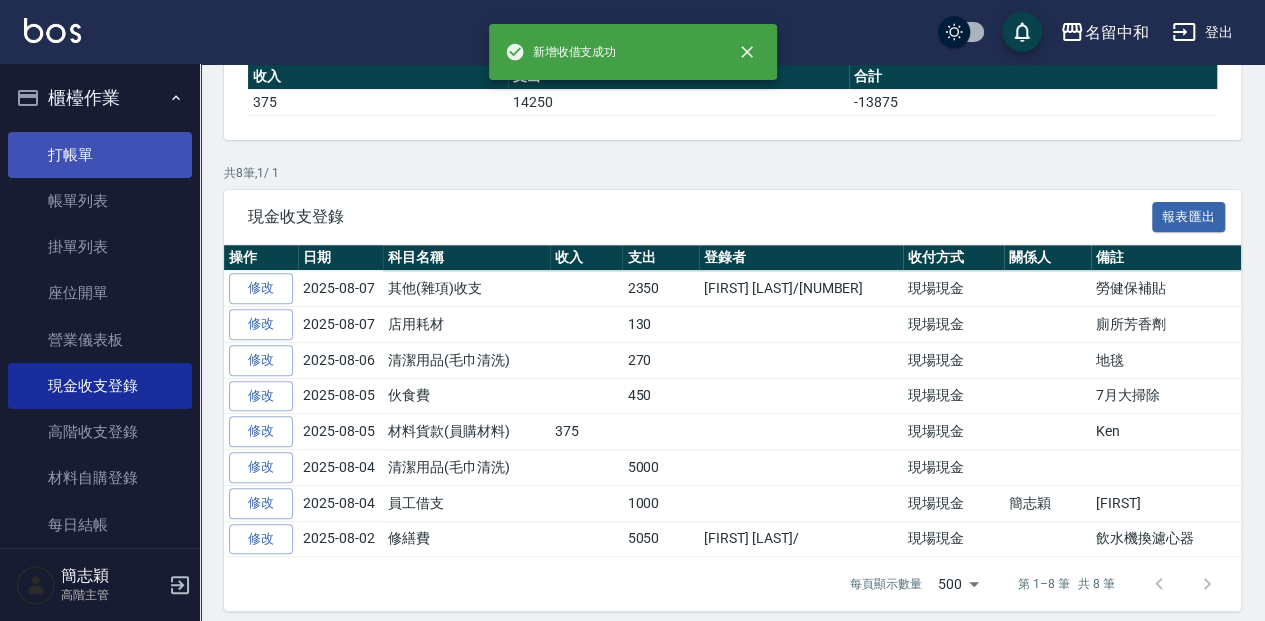 scroll, scrollTop: 0, scrollLeft: 0, axis: both 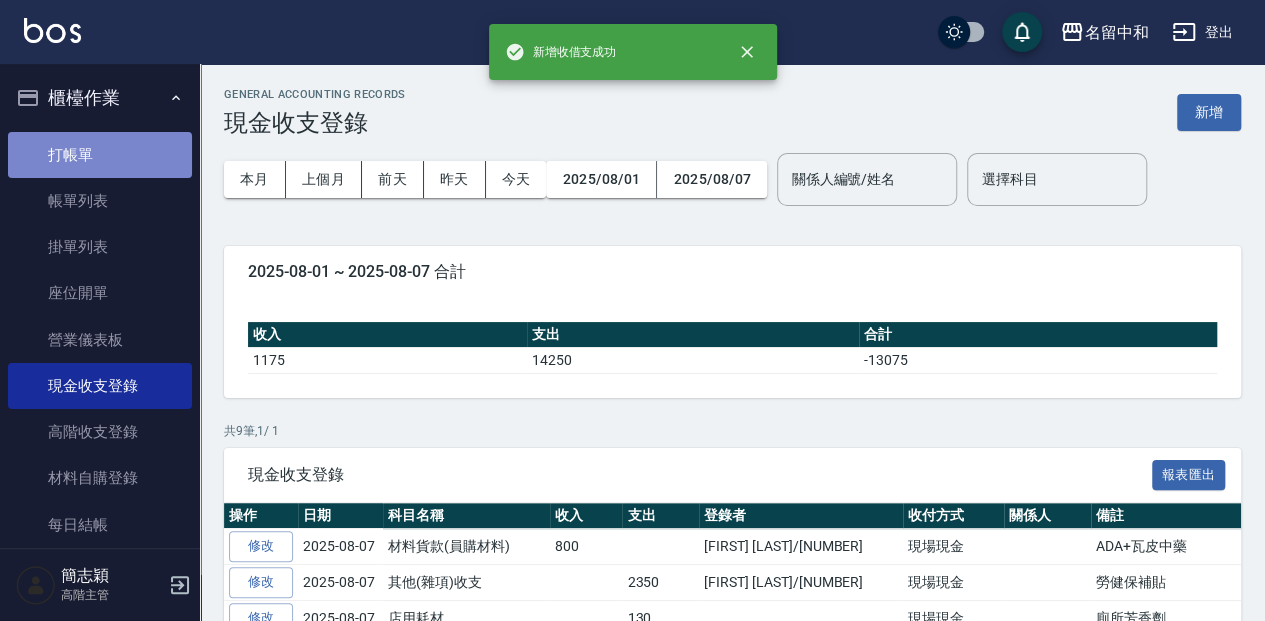 click on "打帳單" at bounding box center (100, 155) 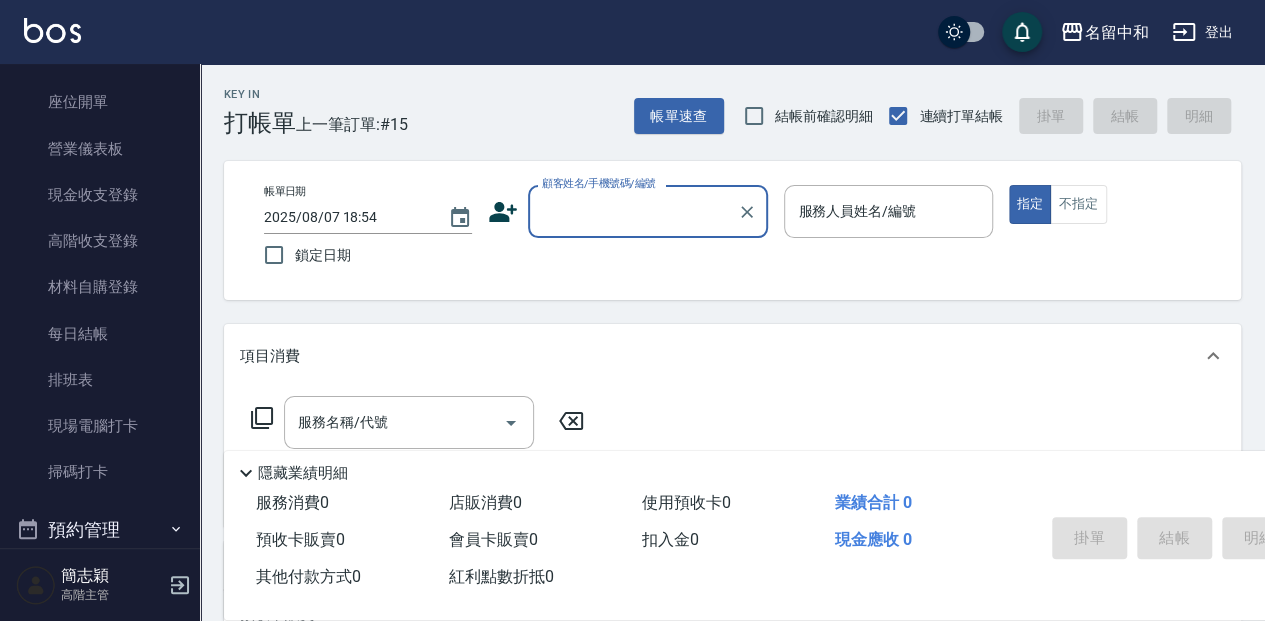 scroll, scrollTop: 192, scrollLeft: 0, axis: vertical 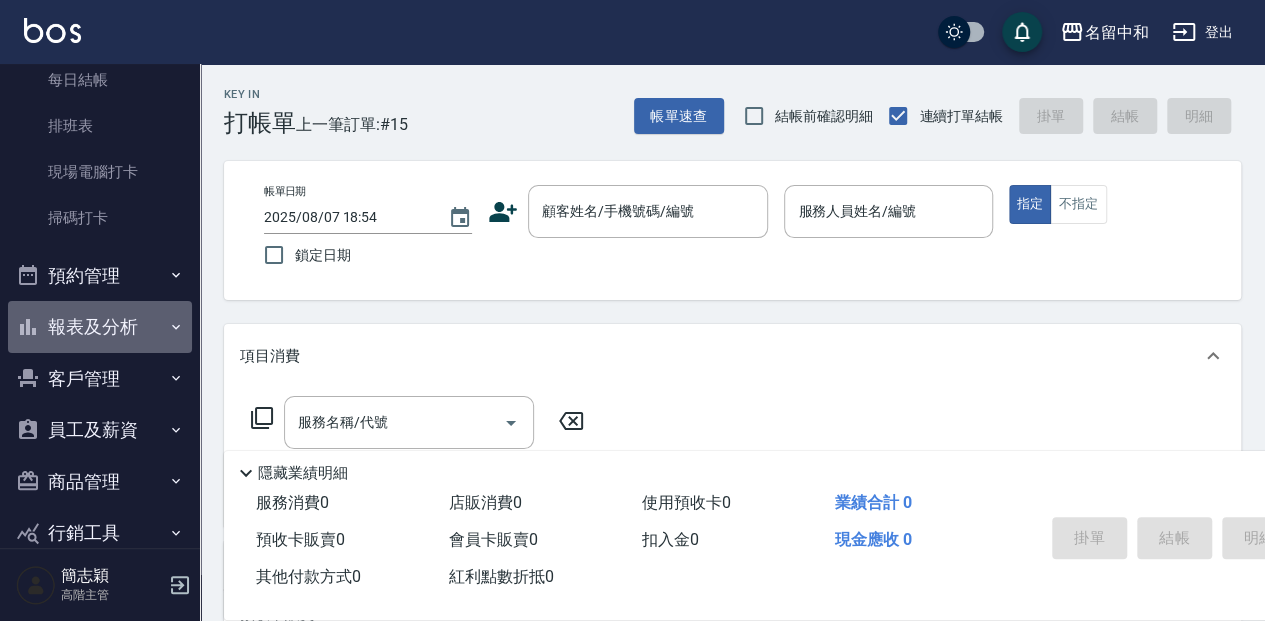 click on "報表及分析" at bounding box center (100, 327) 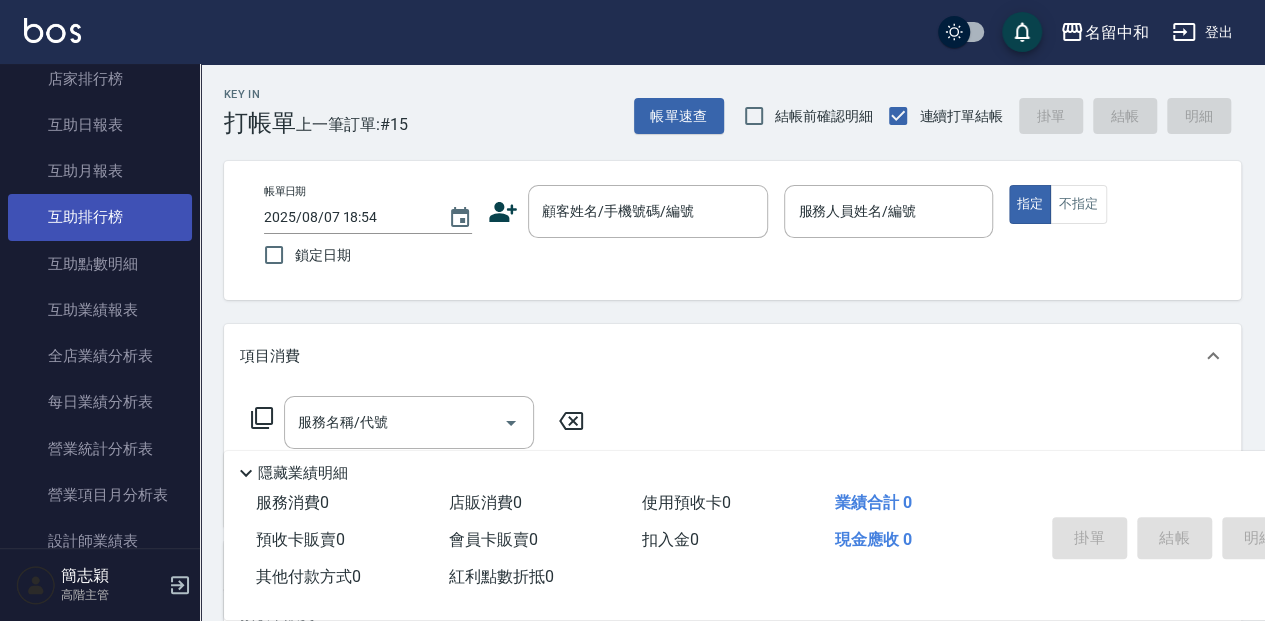 scroll, scrollTop: 868, scrollLeft: 0, axis: vertical 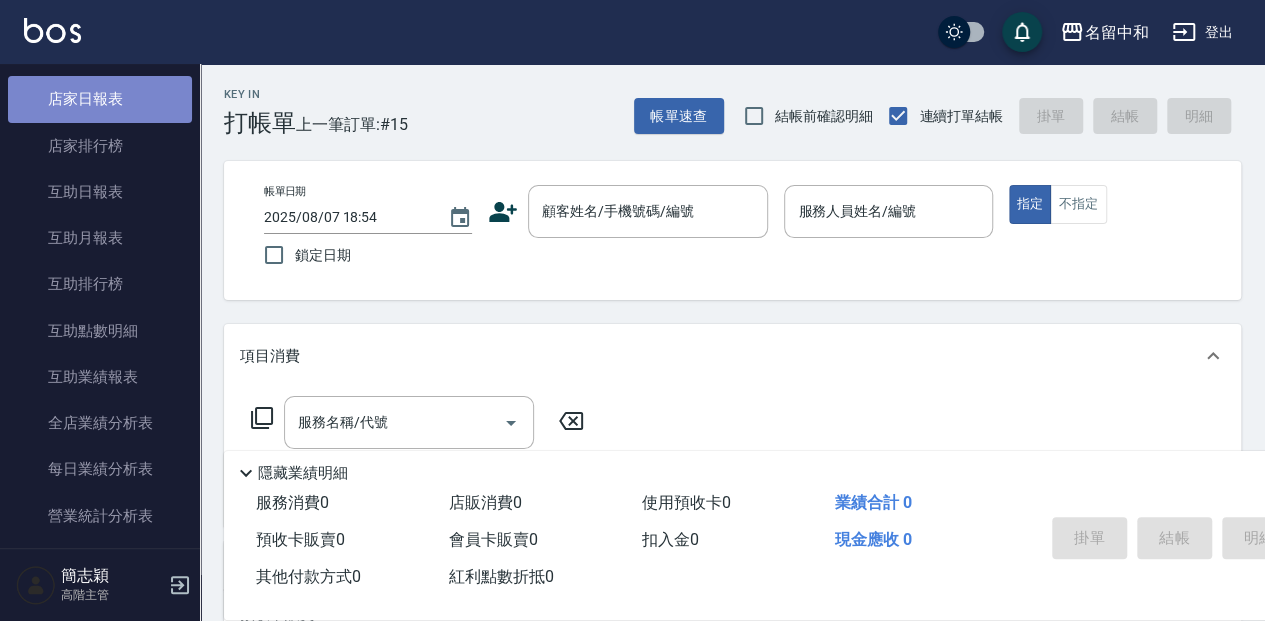 click on "店家日報表" at bounding box center (100, 99) 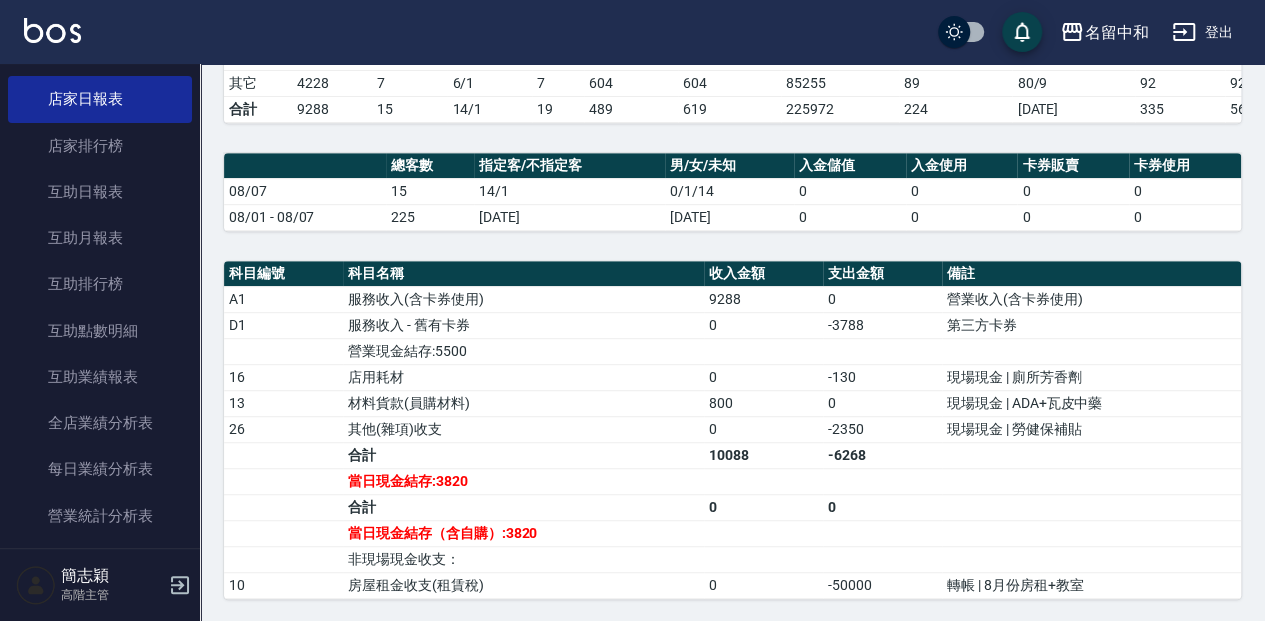 scroll, scrollTop: 486, scrollLeft: 0, axis: vertical 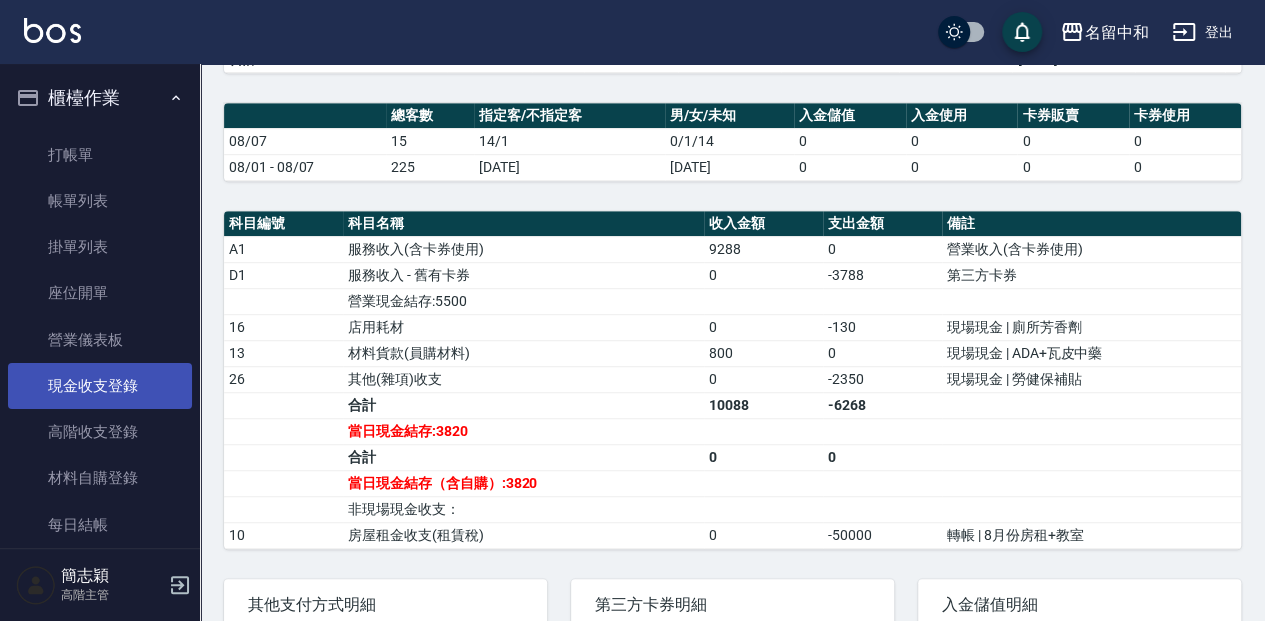 click on "現金收支登錄" at bounding box center [100, 386] 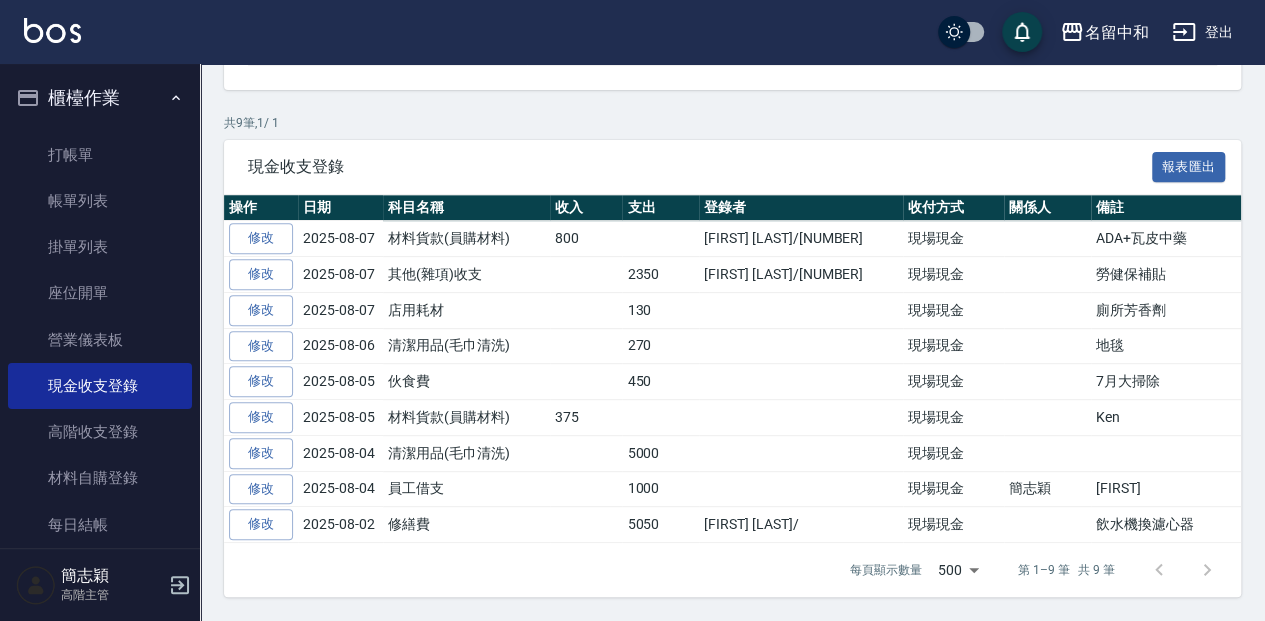 scroll, scrollTop: 0, scrollLeft: 0, axis: both 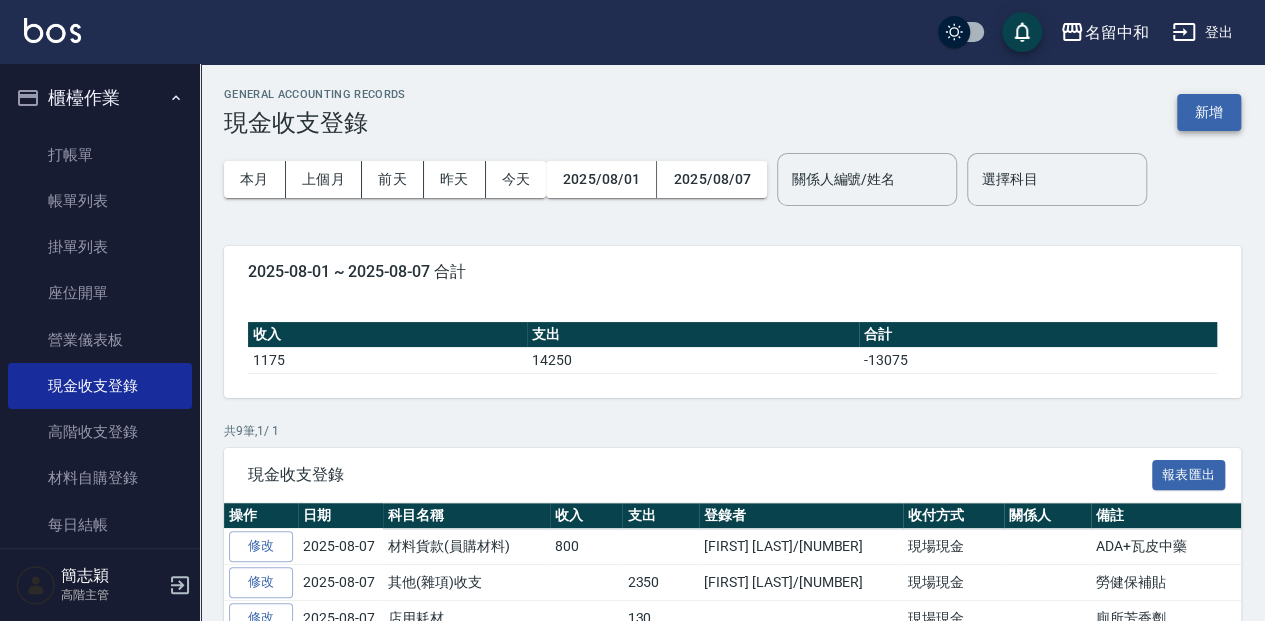 click on "新增" at bounding box center (1209, 112) 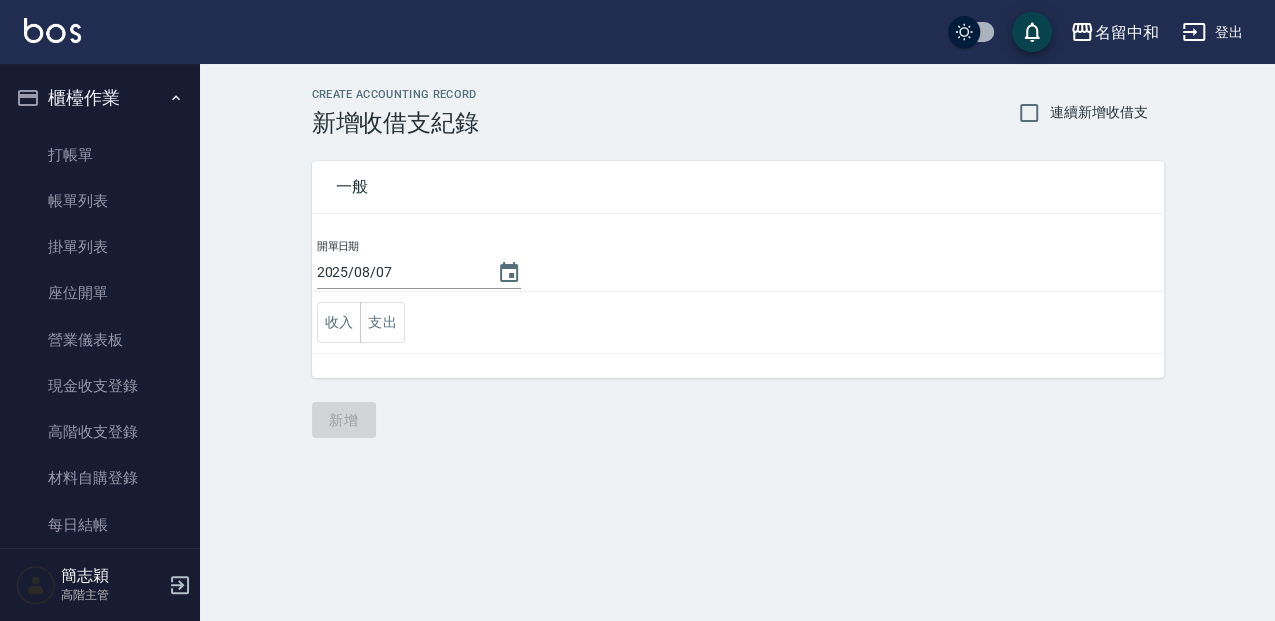 click on "名留中和 登出 櫃檯作業 打帳單 帳單列表 掛單列表 座位開單 營業儀表板 現金收支登錄 高階收支登錄 材料自購登錄 每日結帳 排班表 現場電腦打卡 掃碼打卡 預約管理 預約管理 單日預約紀錄 單週預約紀錄 報表及分析 報表目錄 消費分析儀表板 店家區間累計表 店家日報表 店家排行榜 互助日報表 互助月報表 互助排行榜 互助點數明細 互助業績報表 全店業績分析表 每日業績分析表 營業統計分析表 營業項目月分析表 設計師業績表 設計師日報表 設計師業績分析表 設計師業績月報表 設計師抽成報表 設計師排行榜 商品銷售排行榜 商品消耗明細 商品進銷貨報表 商品庫存表 商品庫存盤點表 會員卡銷售報表 服務扣項明細表 單一服務項目查詢 店販抽成明細 店販分類抽成明細 顧客入金餘額表 顧客卡券餘額表 每日非現金明細 每日收支明細 收支分類明細表 收支匯款表" at bounding box center (637, 310) 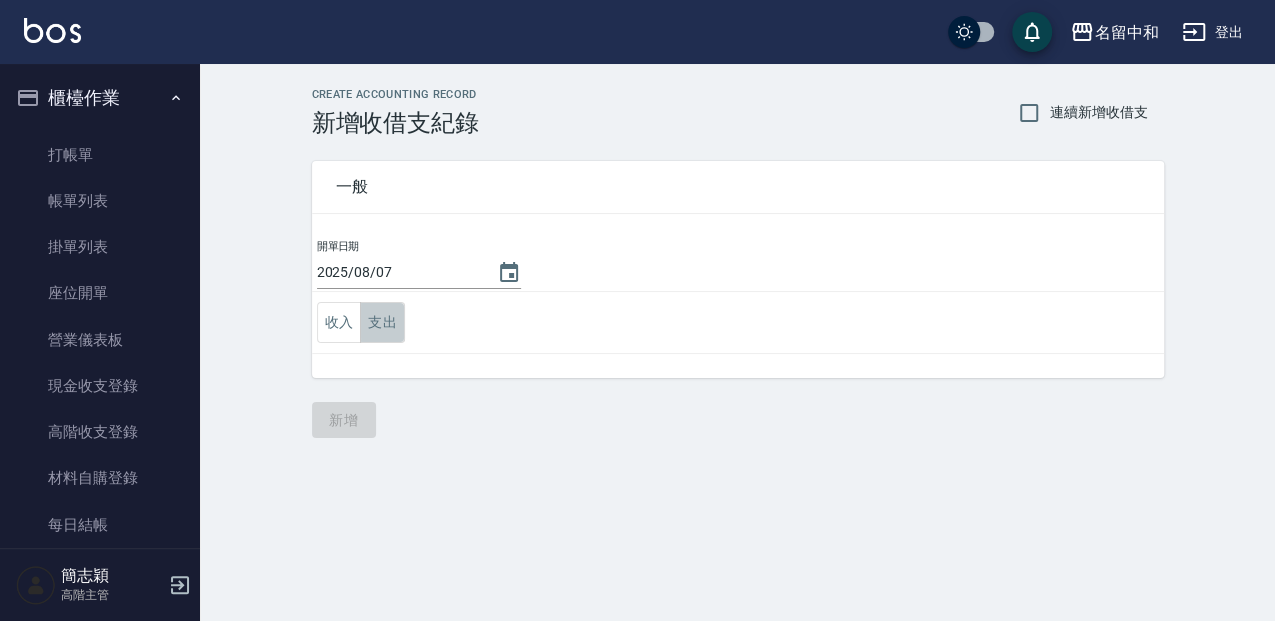 click on "支出" at bounding box center (382, 322) 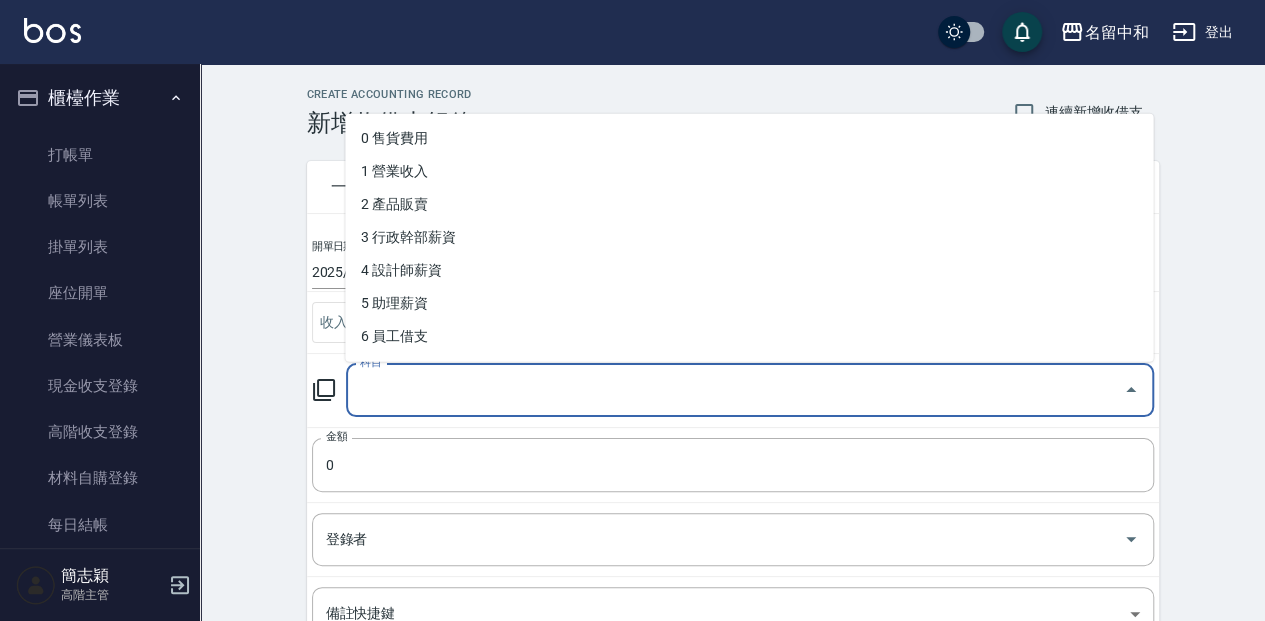 click on "科目" at bounding box center [735, 390] 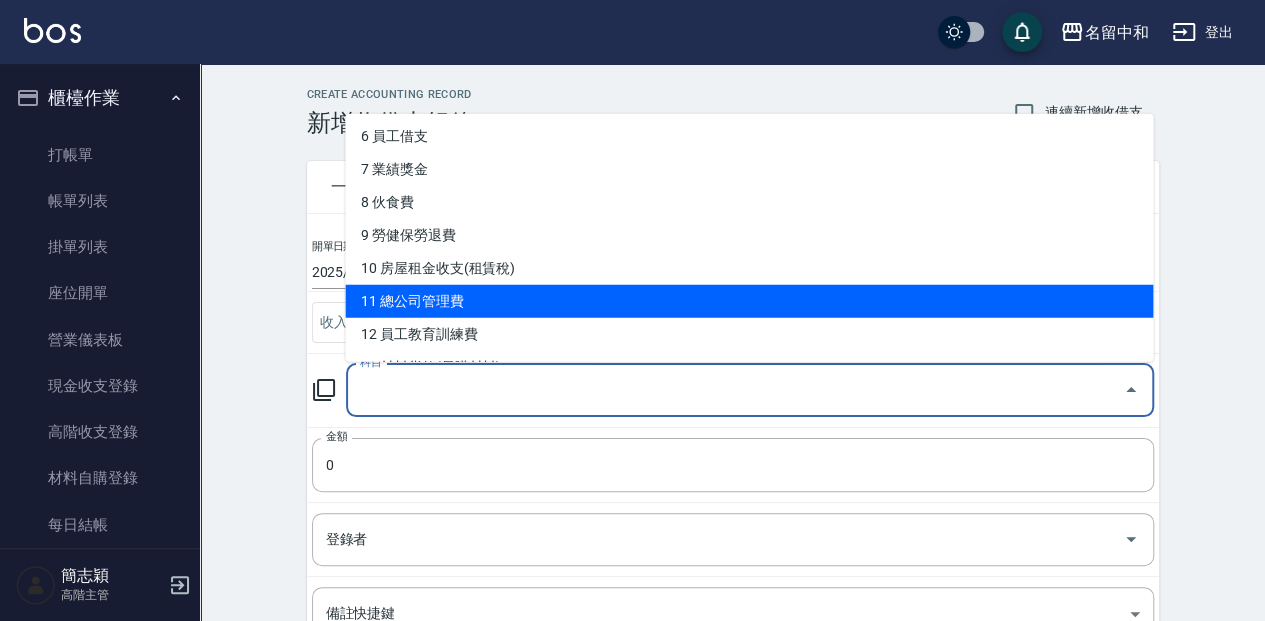scroll, scrollTop: 133, scrollLeft: 0, axis: vertical 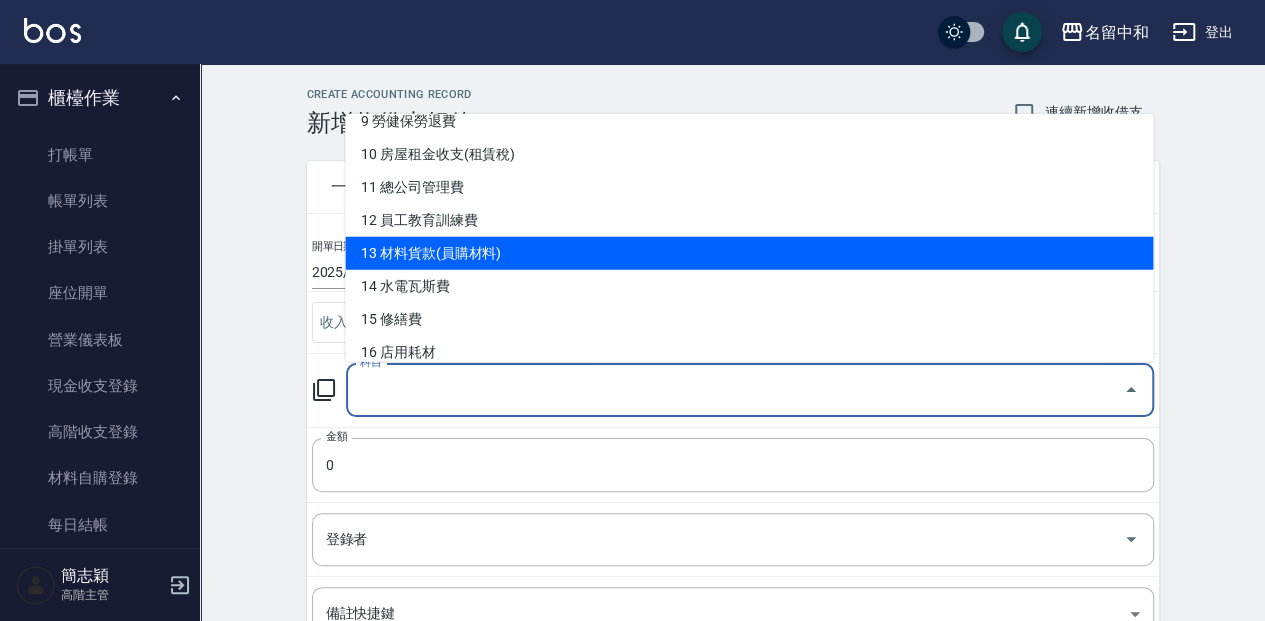 click on "13 材料貨款(員購材料)" at bounding box center (749, 252) 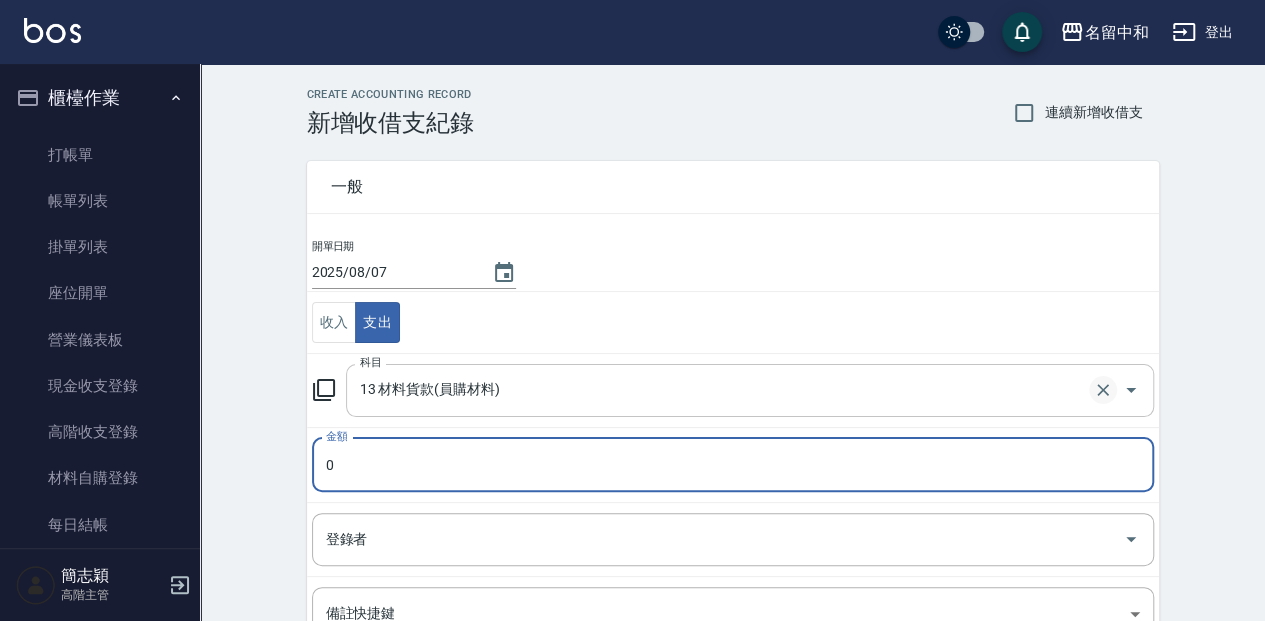 click 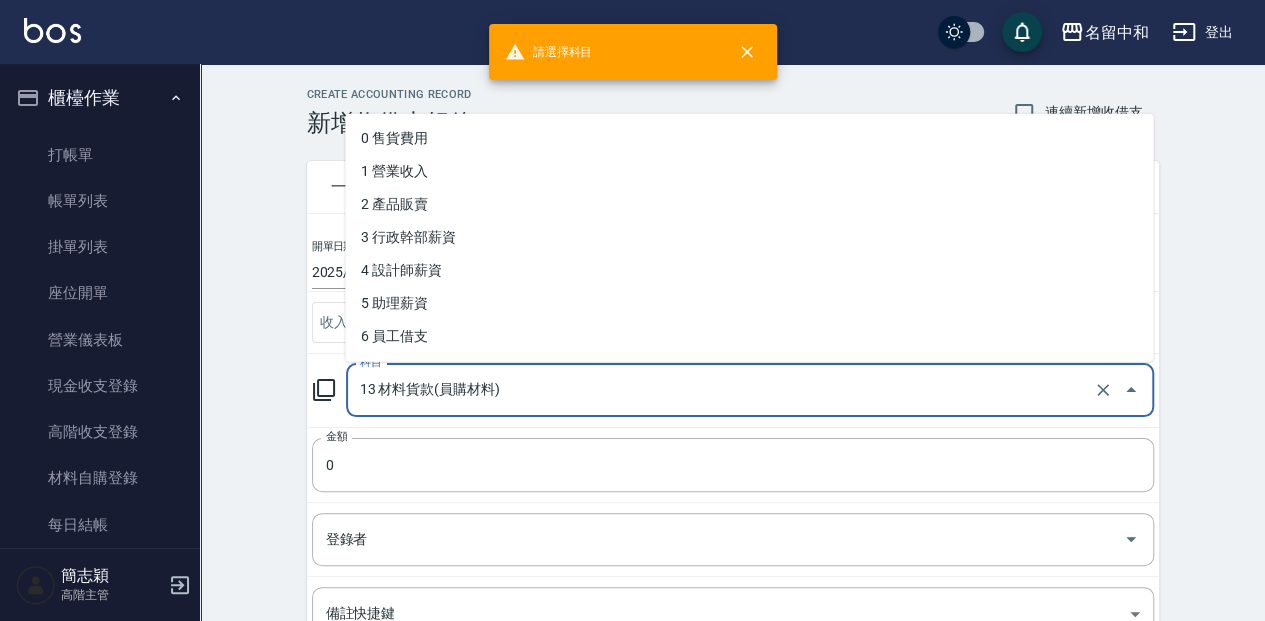 click on "13 材料貨款(員購材料)" at bounding box center [722, 390] 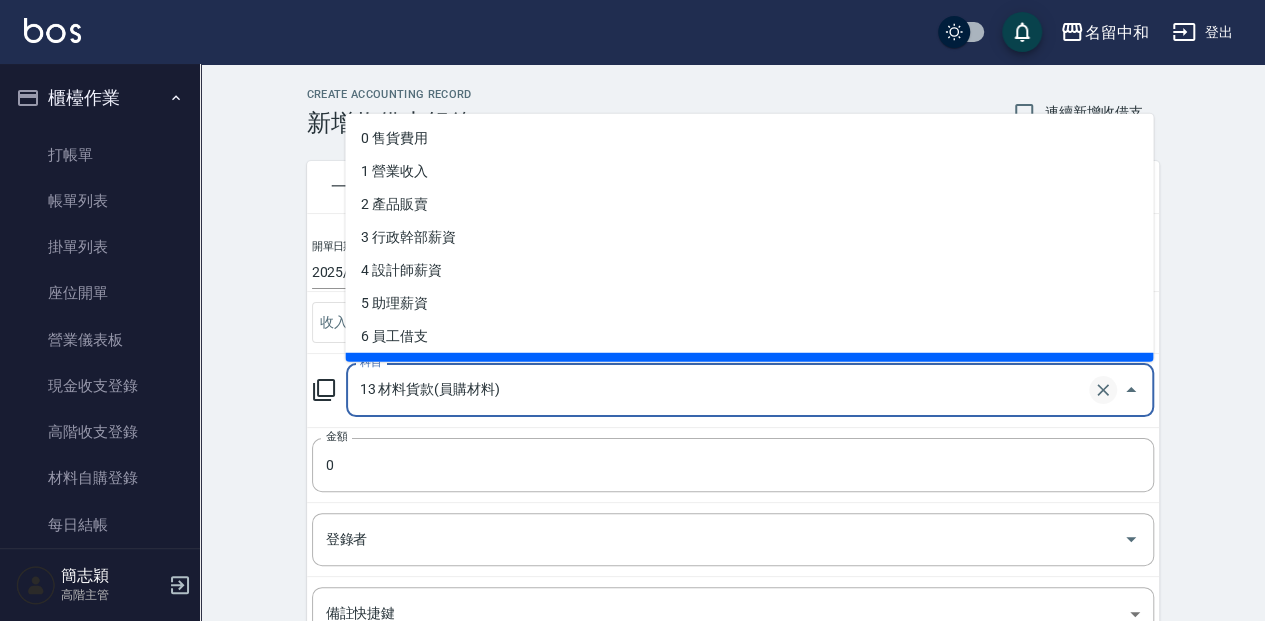 click 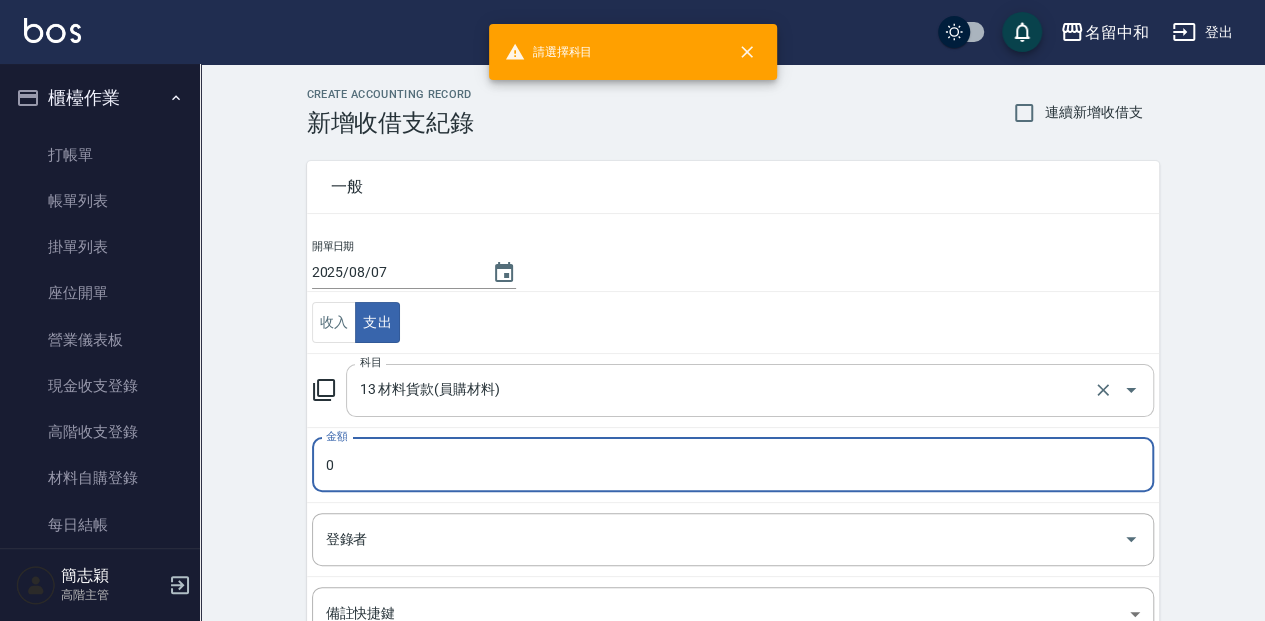 click on "13 材料貨款(員購材料)" at bounding box center (722, 390) 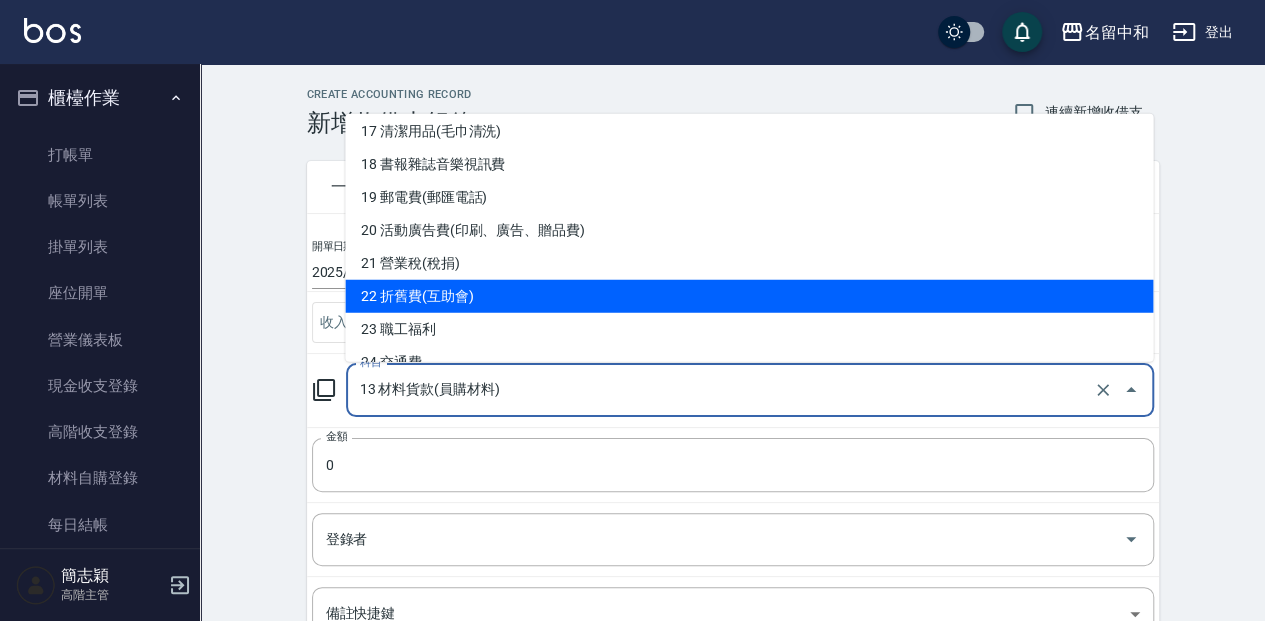 scroll, scrollTop: 600, scrollLeft: 0, axis: vertical 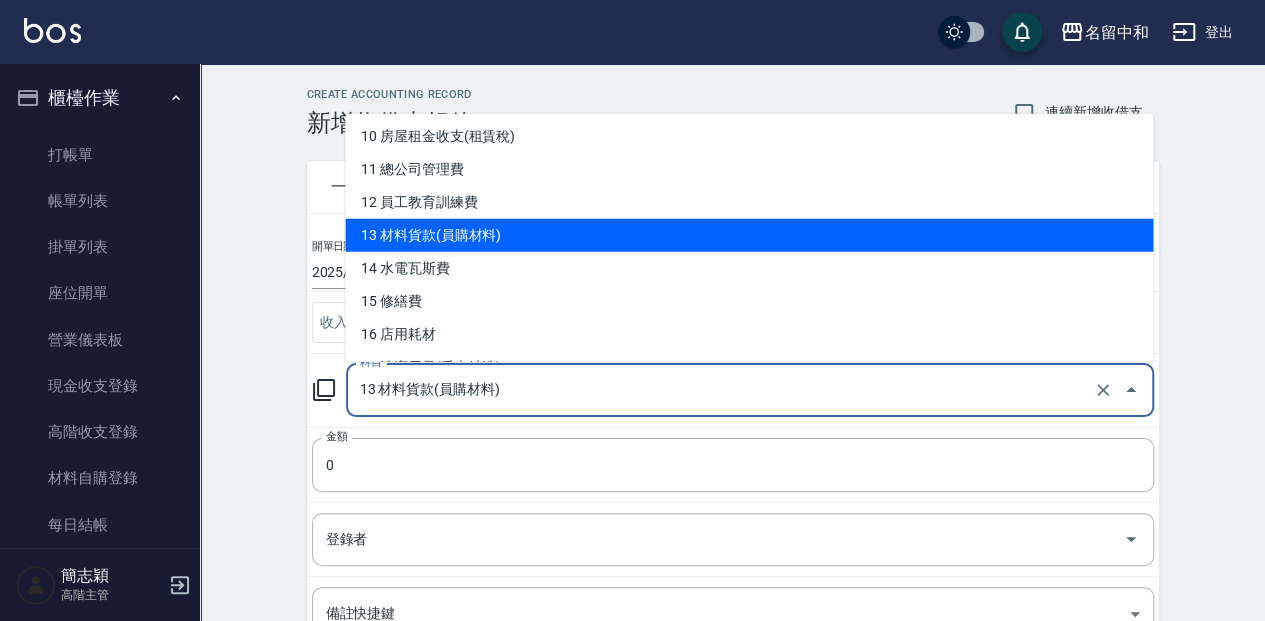 click on "13 材料貨款(員購材料)" at bounding box center [749, 234] 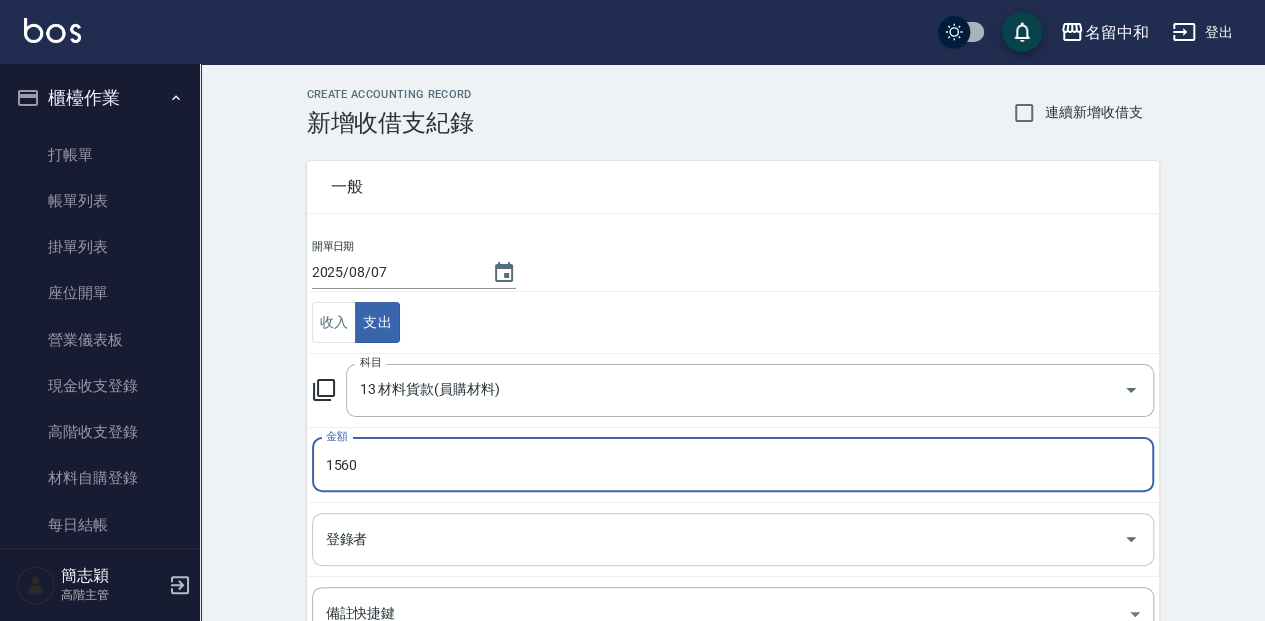 type on "1560" 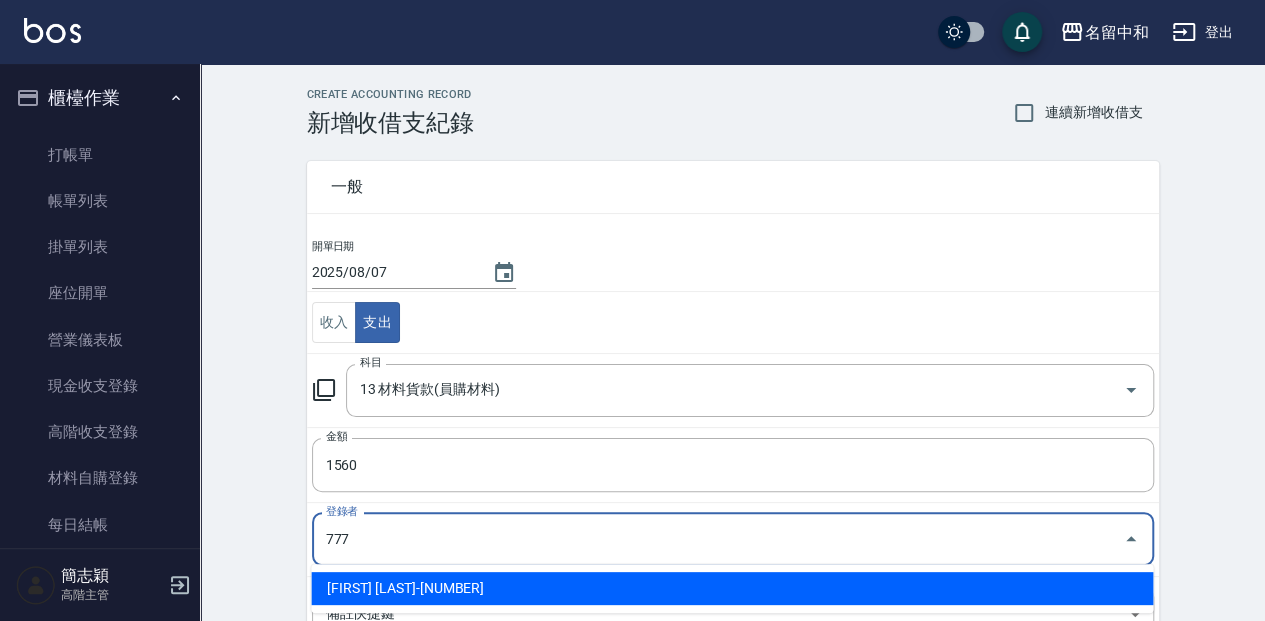 type on "簡志穎-777" 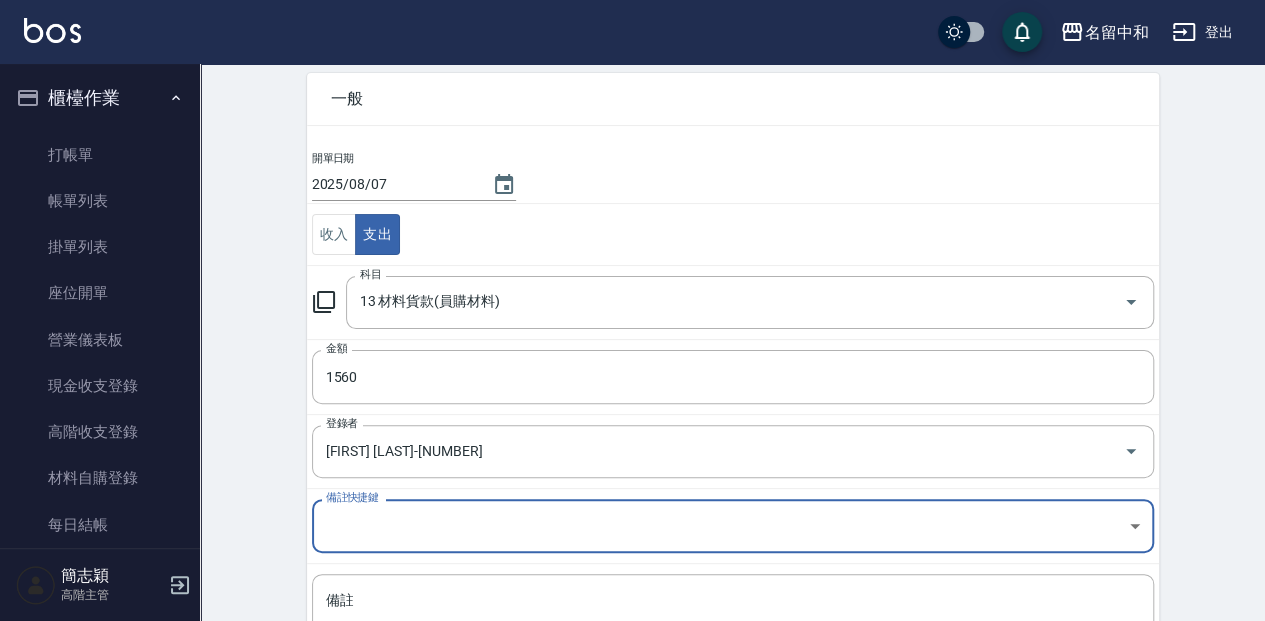 scroll, scrollTop: 258, scrollLeft: 0, axis: vertical 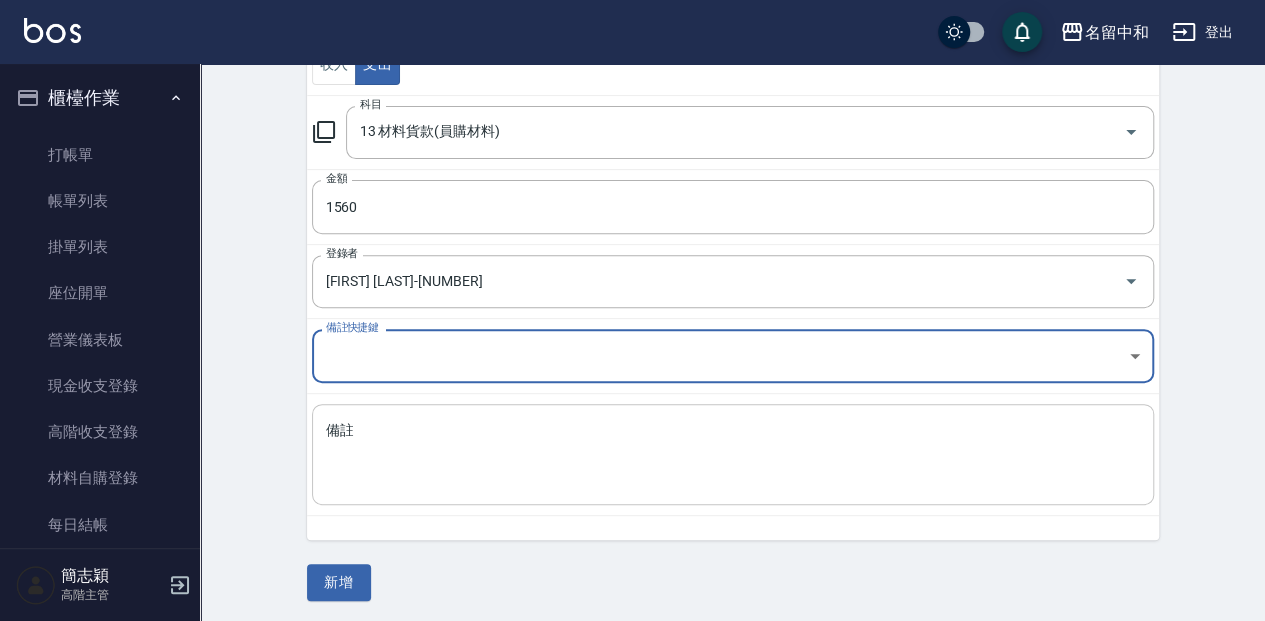 click on "備註" at bounding box center (733, 455) 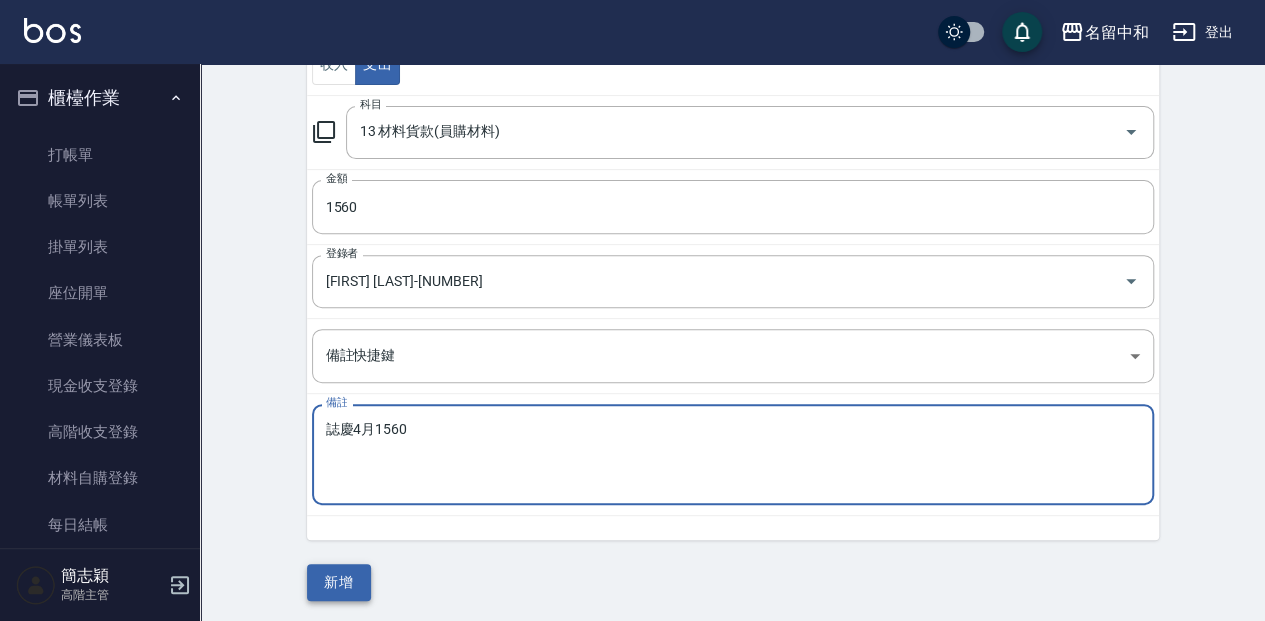 type on "誌慶4月1560" 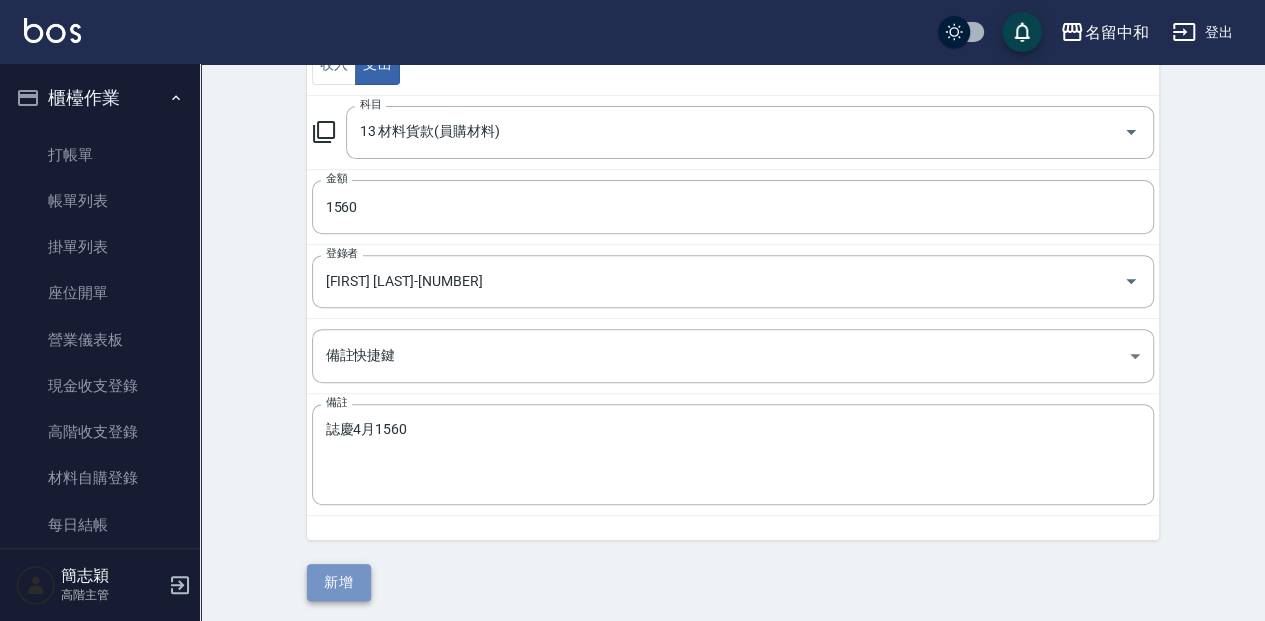 click on "新增" at bounding box center (339, 582) 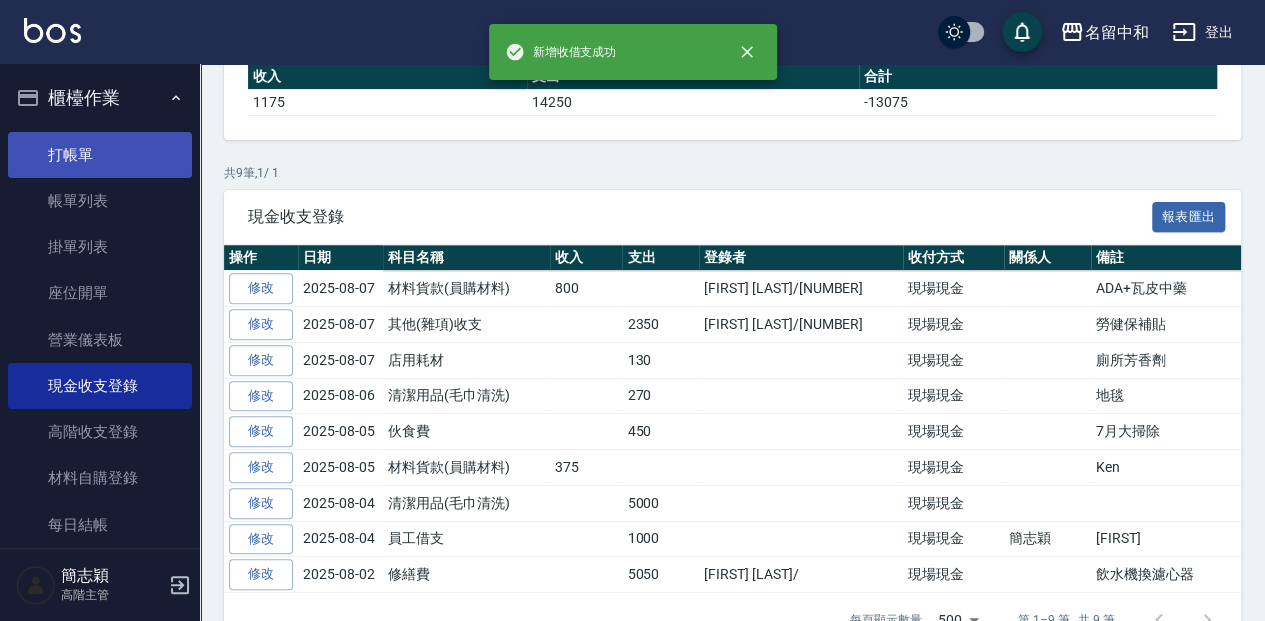 scroll, scrollTop: 0, scrollLeft: 0, axis: both 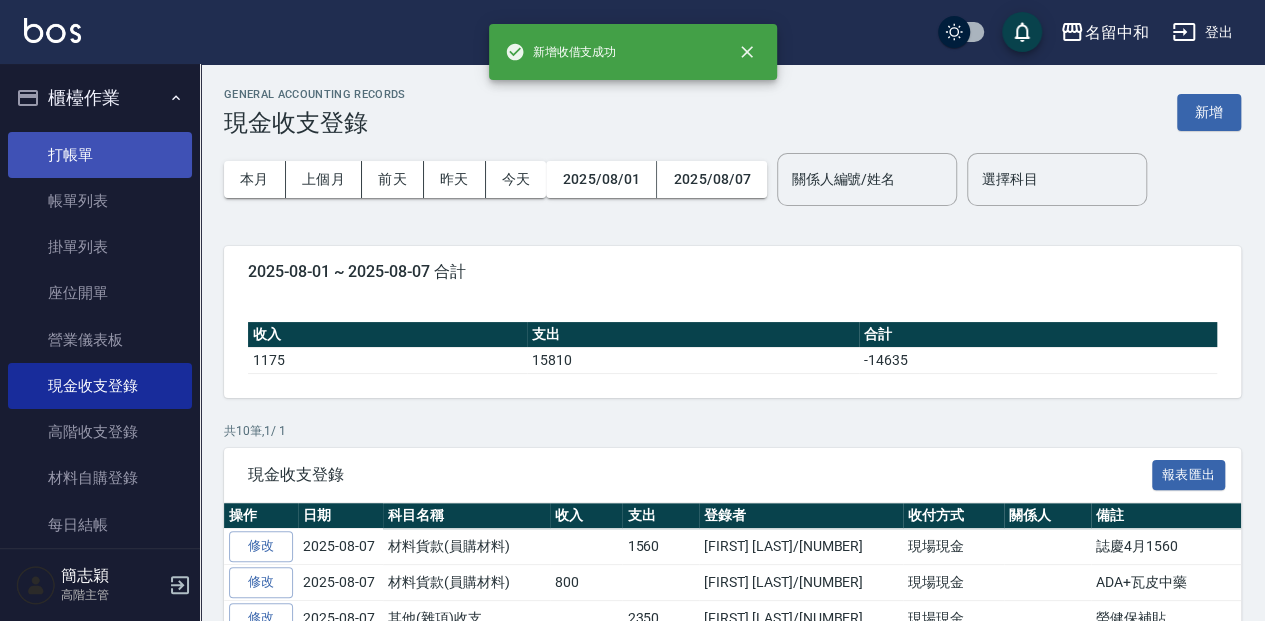 drag, startPoint x: 73, startPoint y: 153, endPoint x: 89, endPoint y: 143, distance: 18.867962 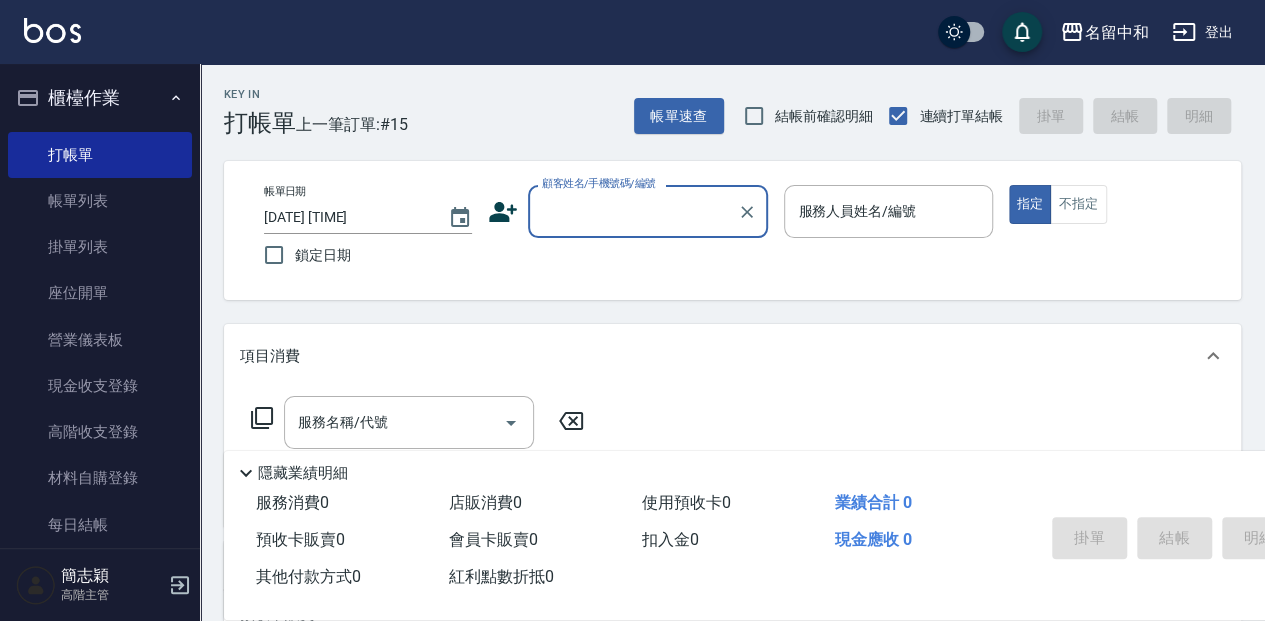 click on "顧客姓名/手機號碼/編號" at bounding box center [633, 211] 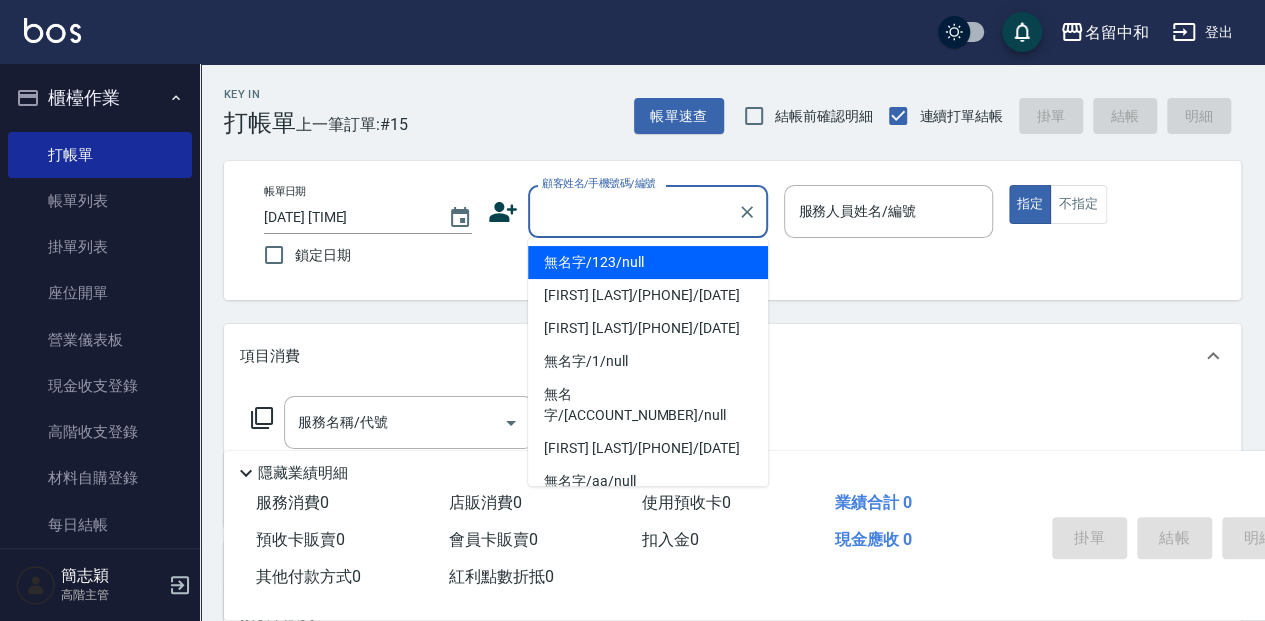 click on "無名字/123/null" at bounding box center (648, 262) 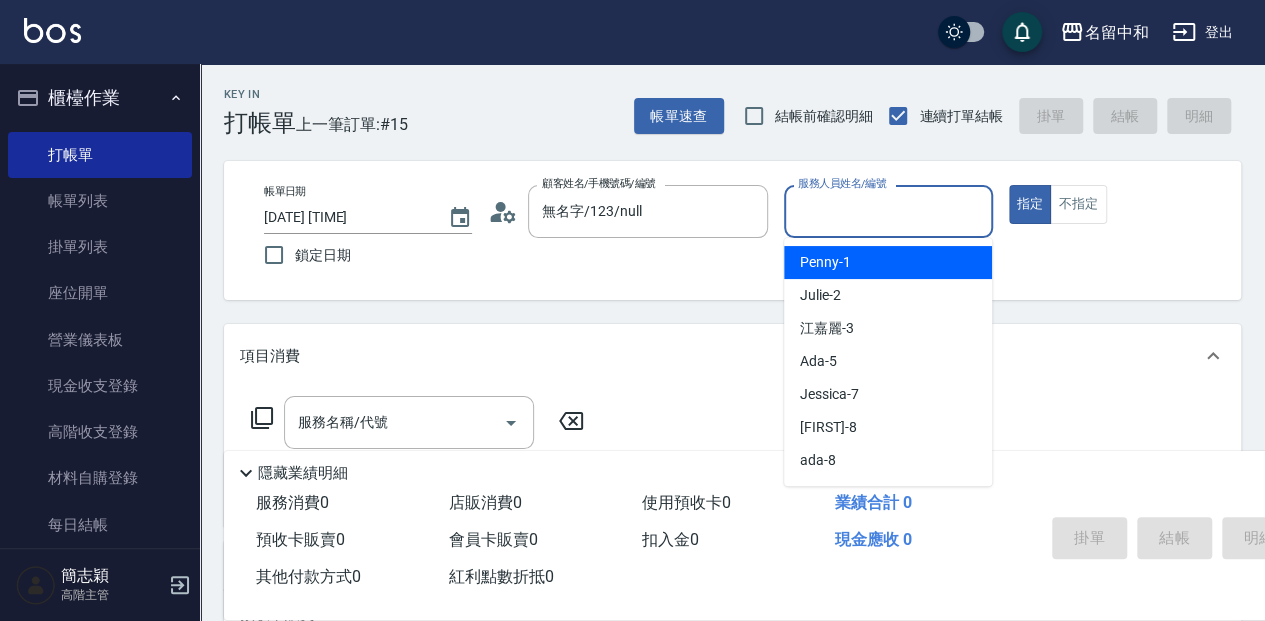 click on "服務人員姓名/編號" at bounding box center (888, 211) 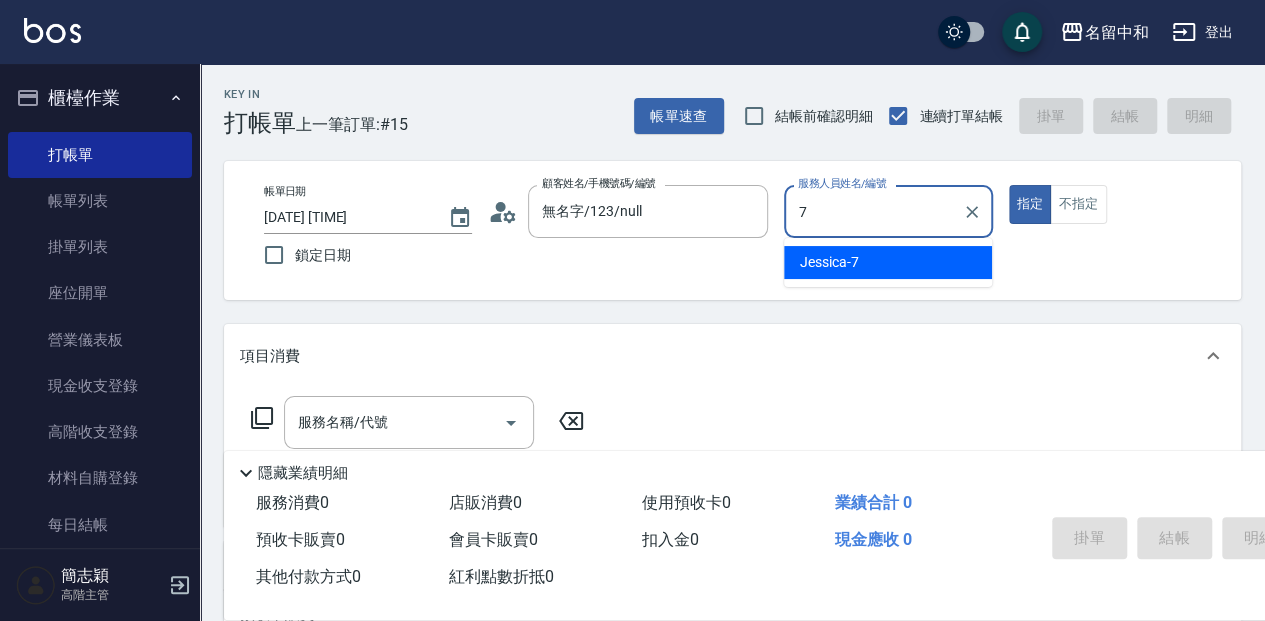 type on "Jessica-7" 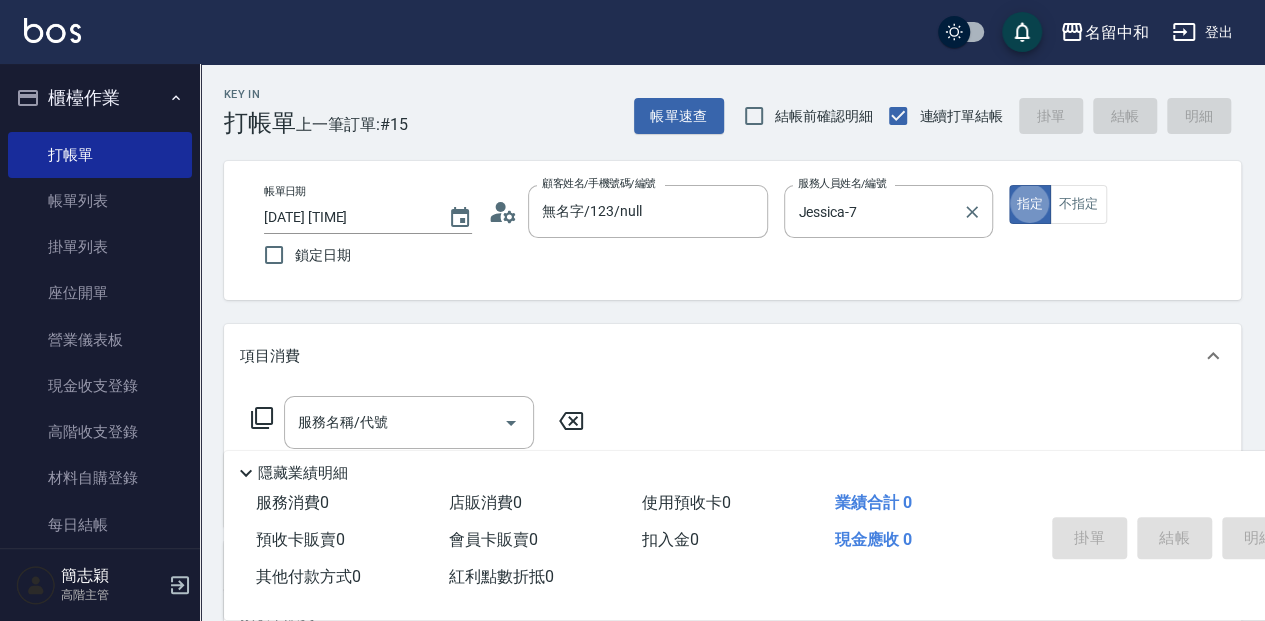 type on "true" 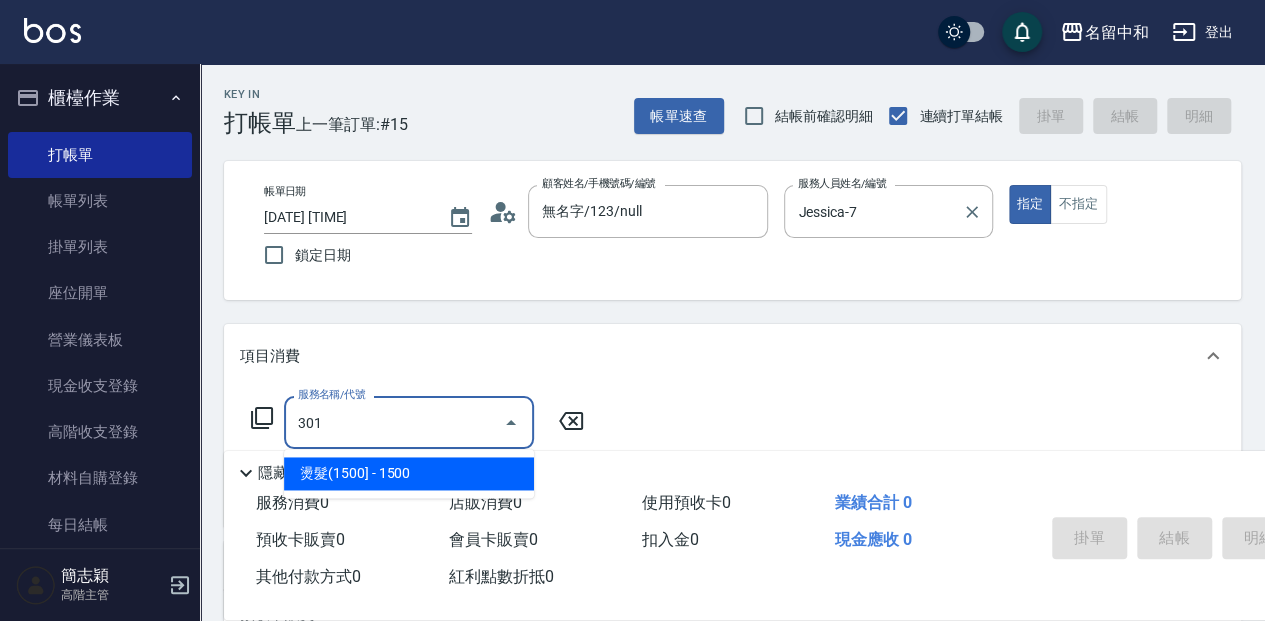 type on "燙髮(1500](301)" 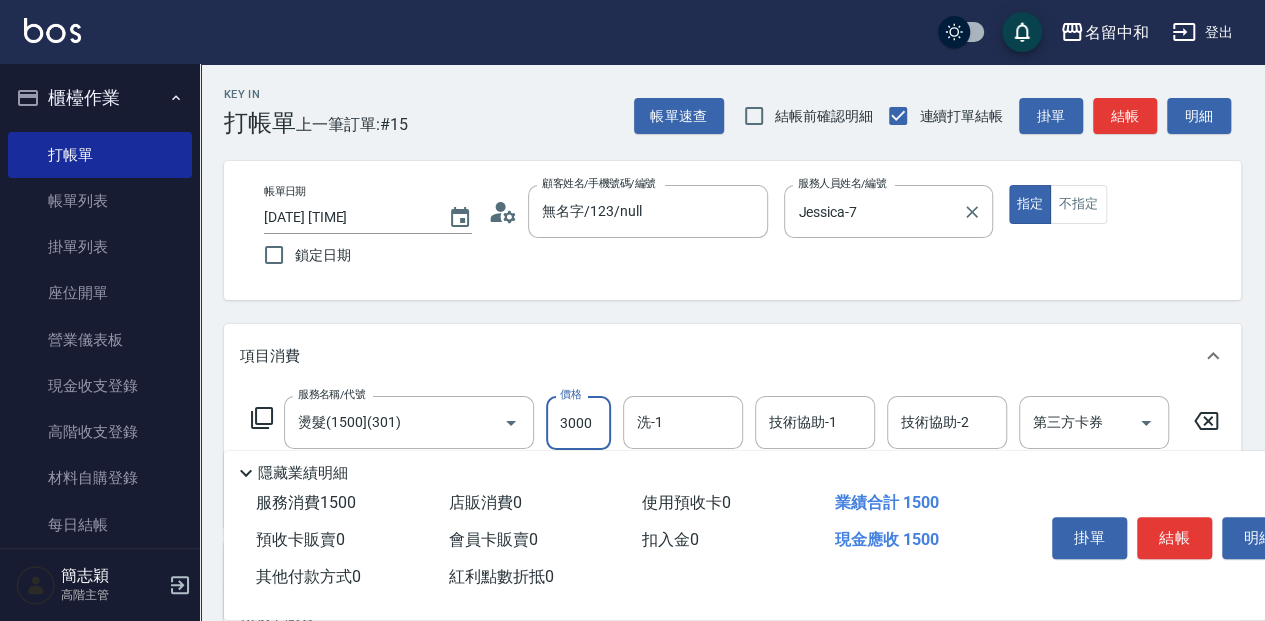 type on "3000" 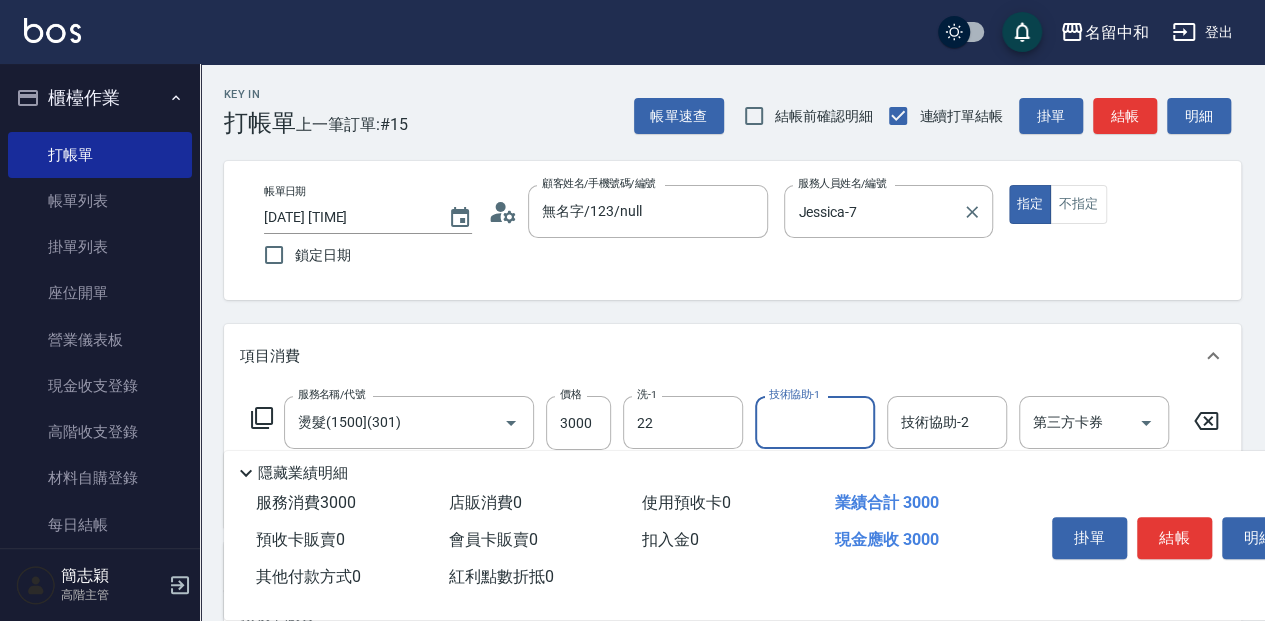 type on "品潔-22" 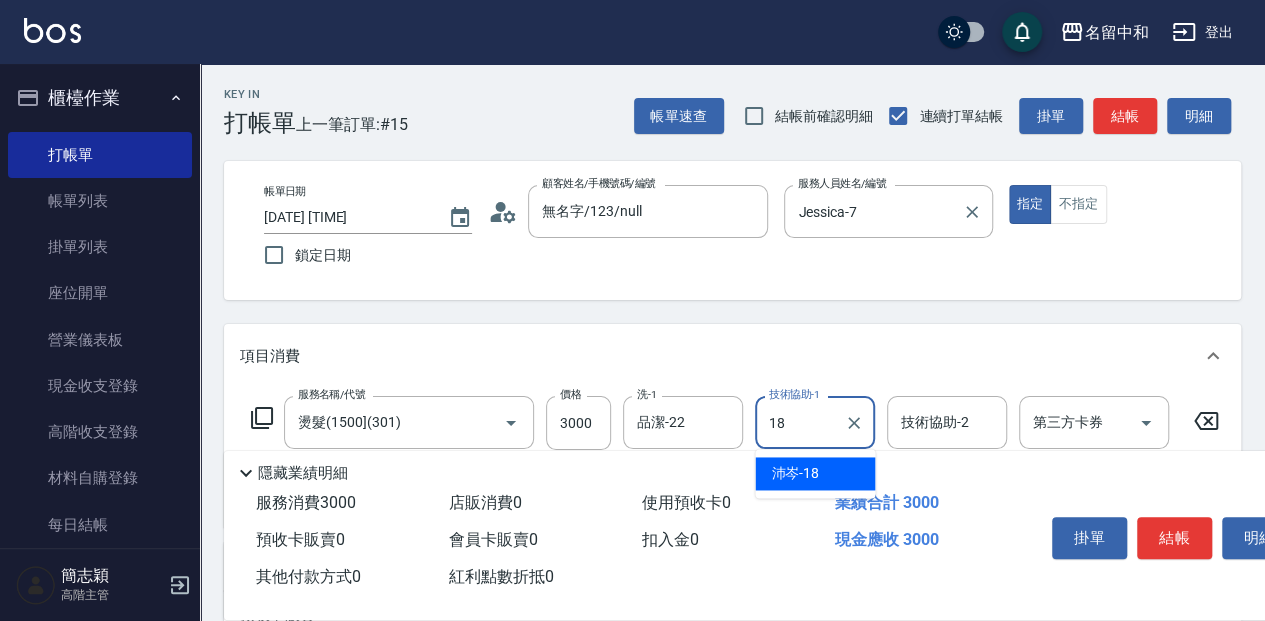 type on "沛岑-18" 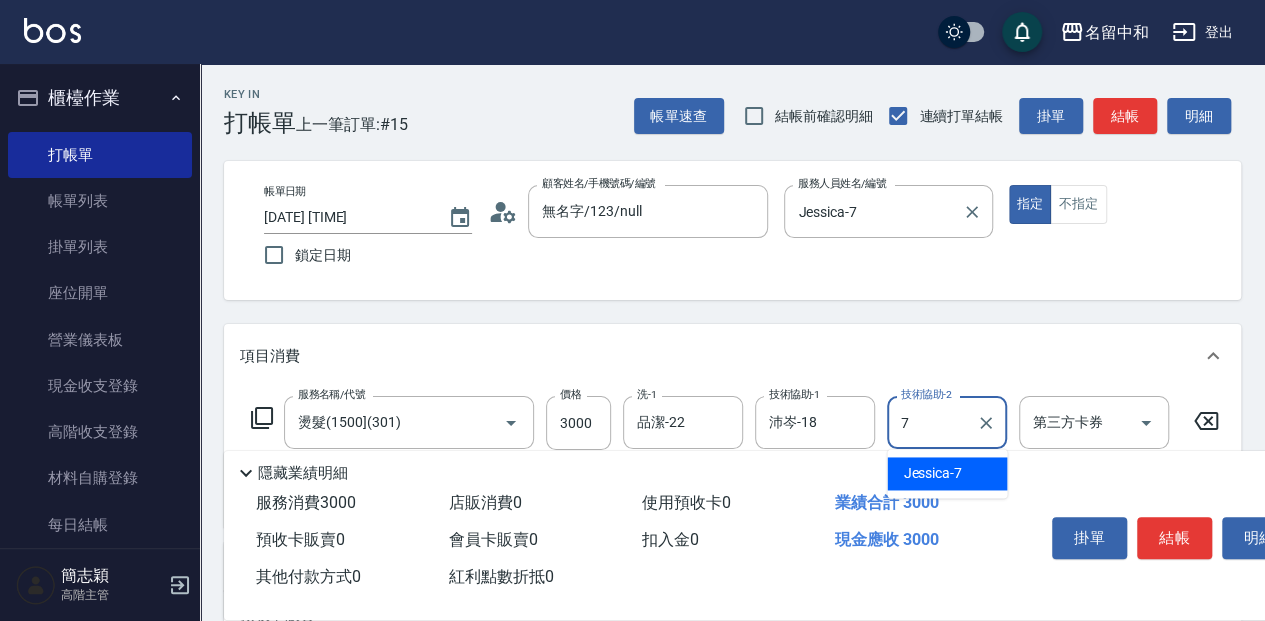 type on "Jessica-7" 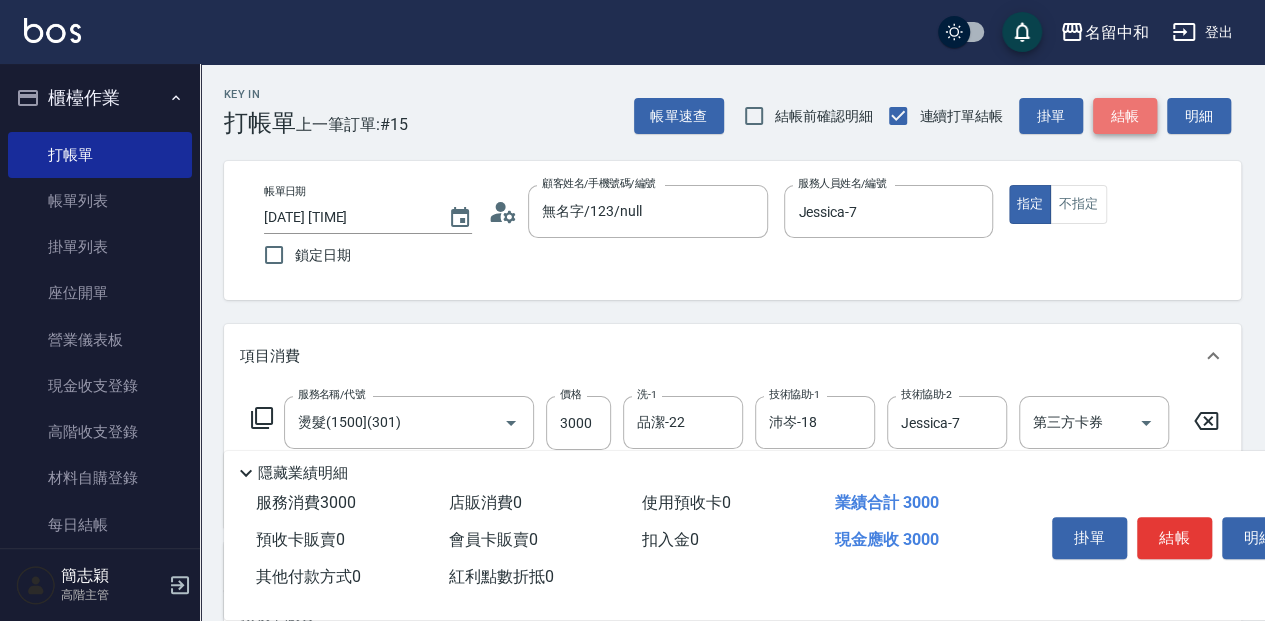 click on "結帳" at bounding box center [1125, 116] 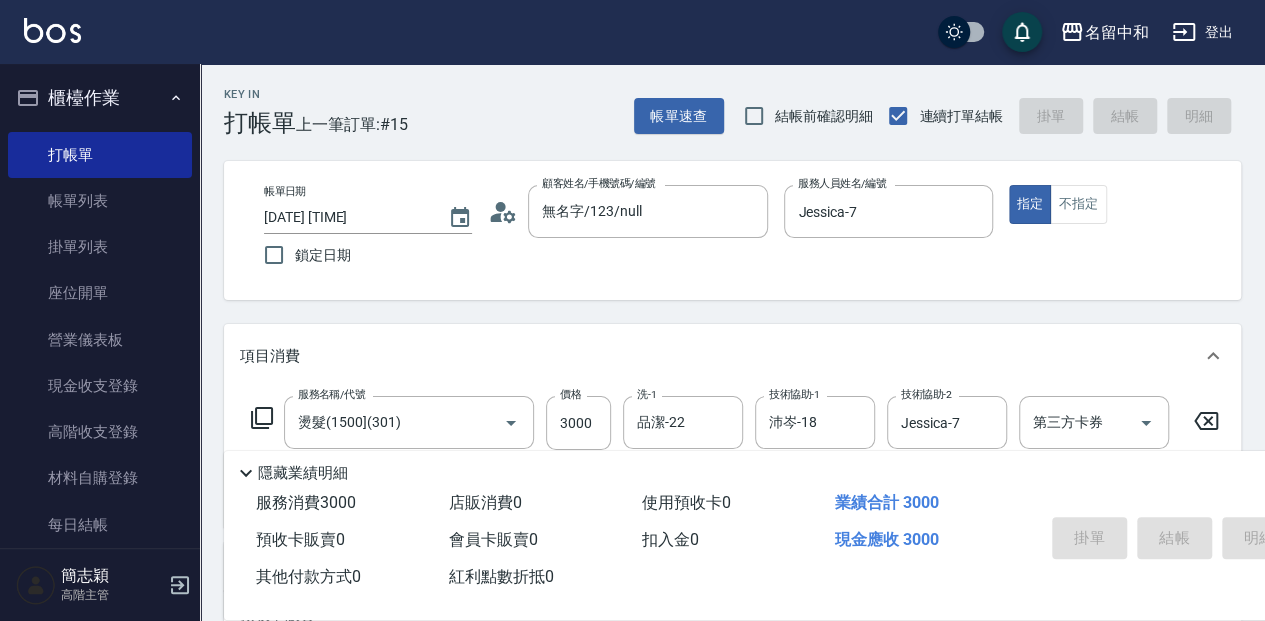 type on "2025/08/07 18:58" 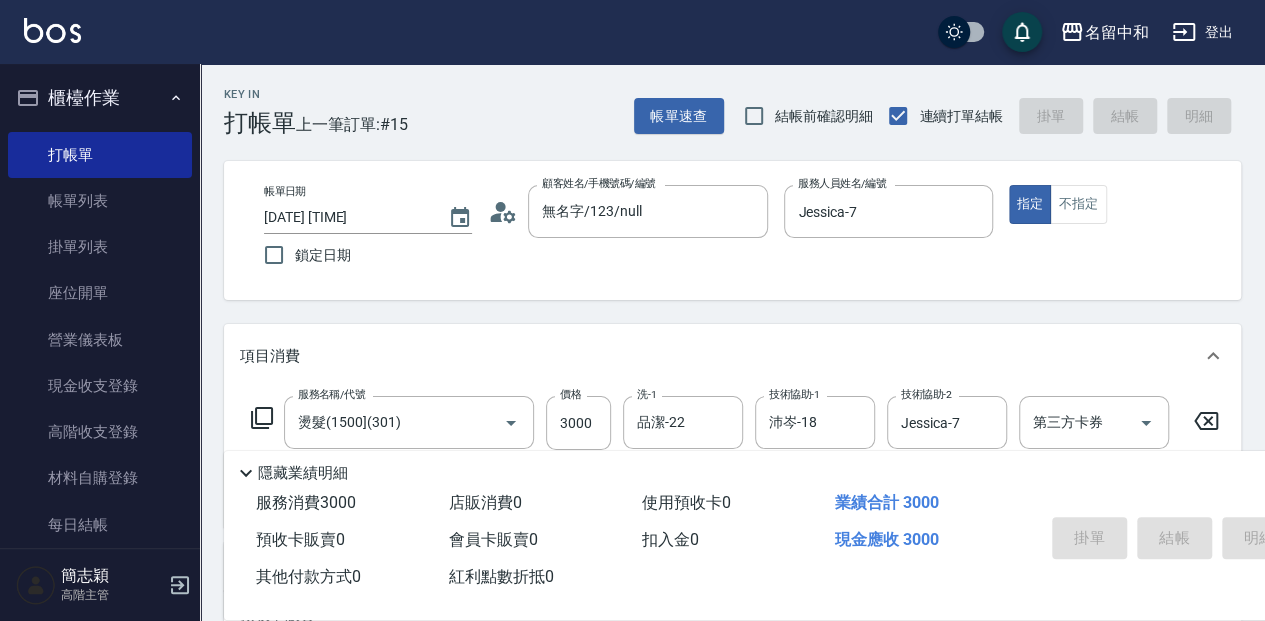 type 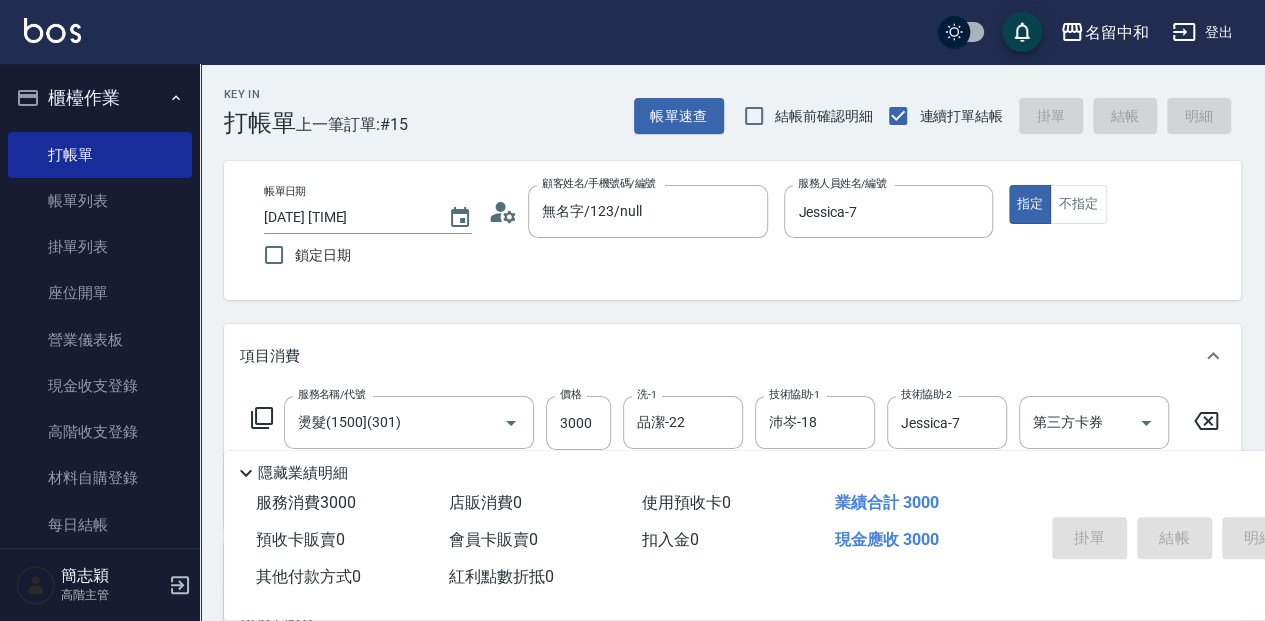 type 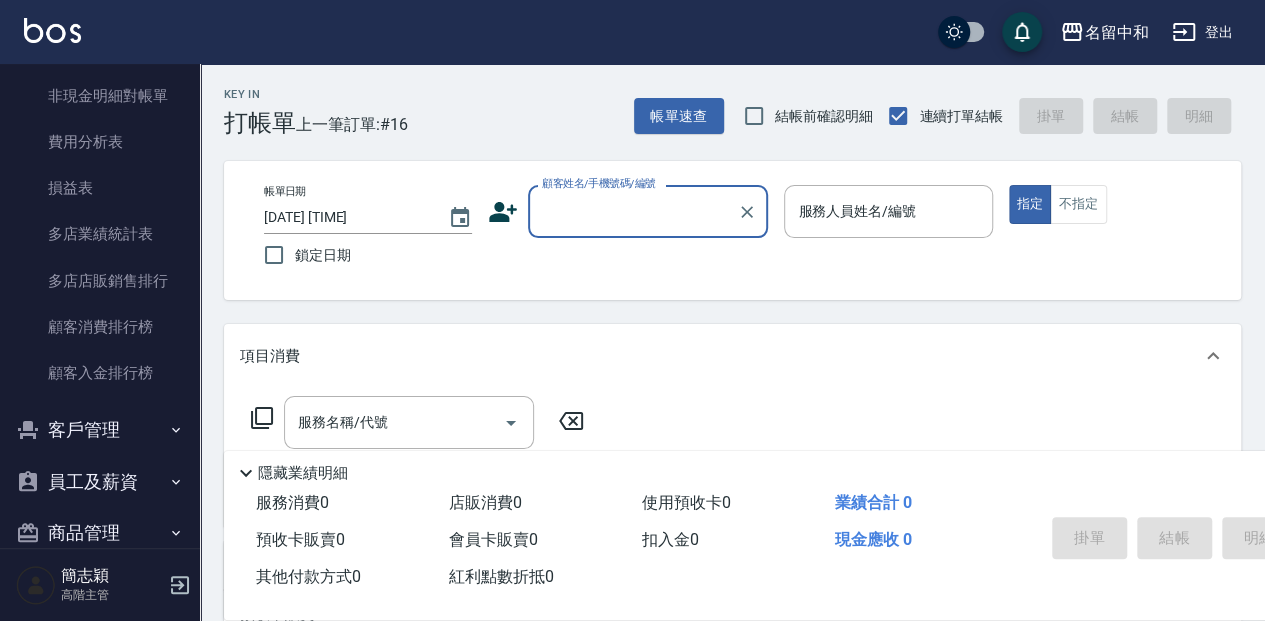 scroll, scrollTop: 2535, scrollLeft: 0, axis: vertical 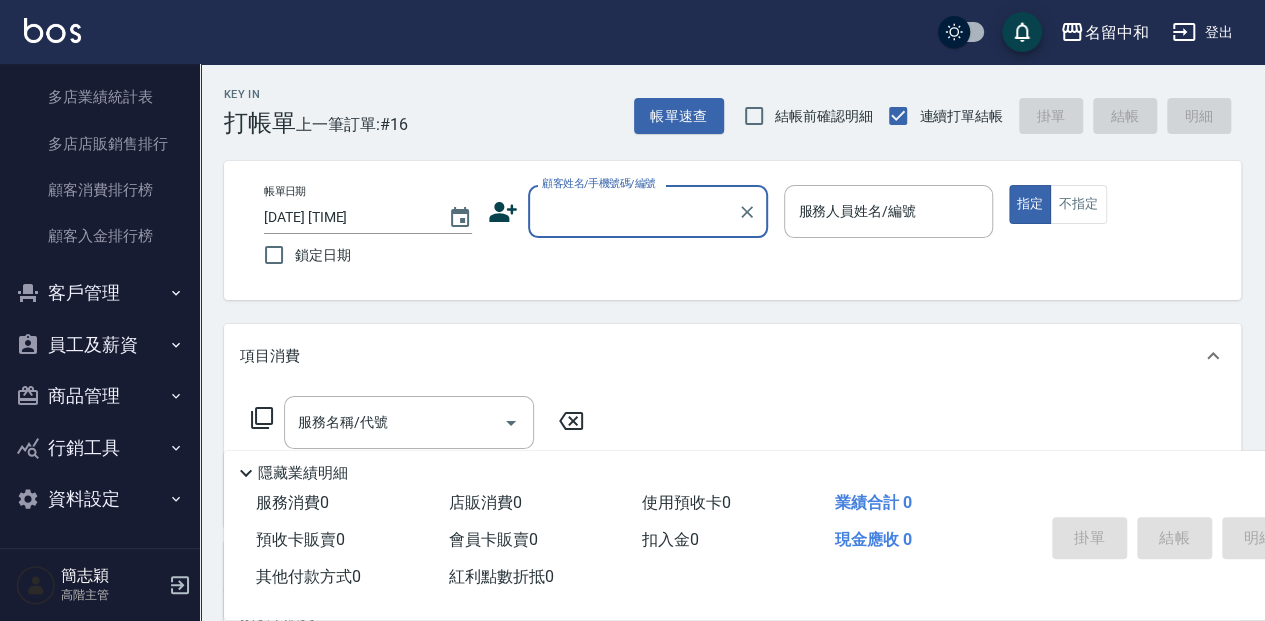 click on "員工及薪資" at bounding box center (100, 345) 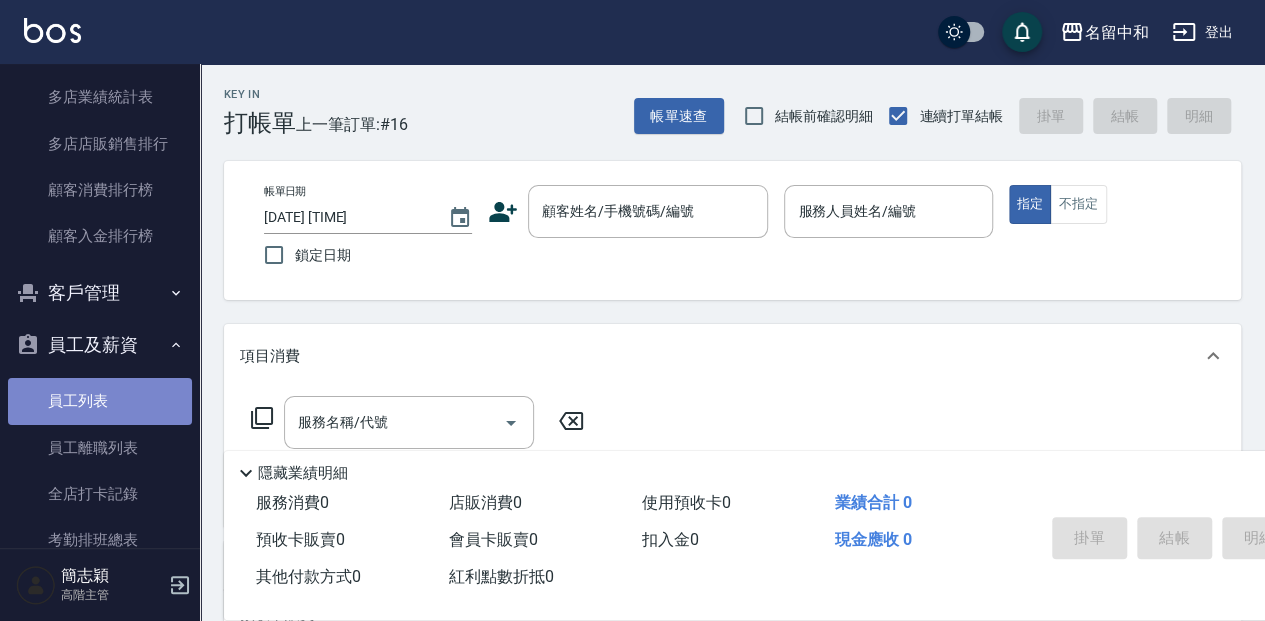 click on "員工列表" at bounding box center [100, 401] 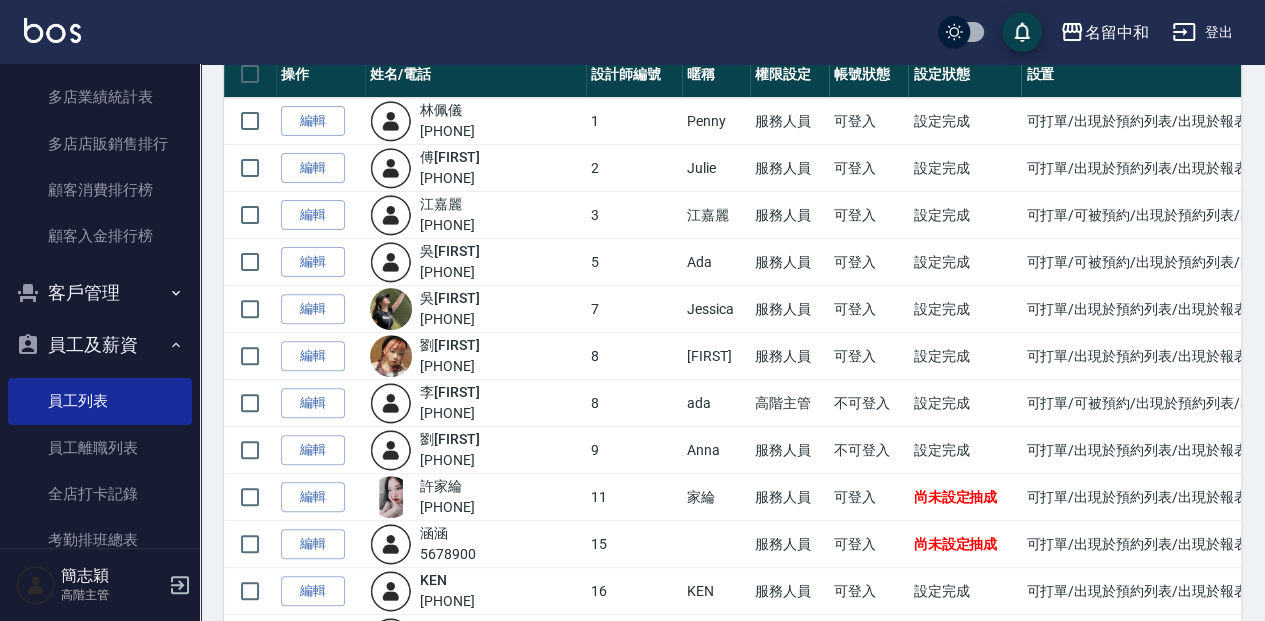scroll, scrollTop: 284, scrollLeft: 0, axis: vertical 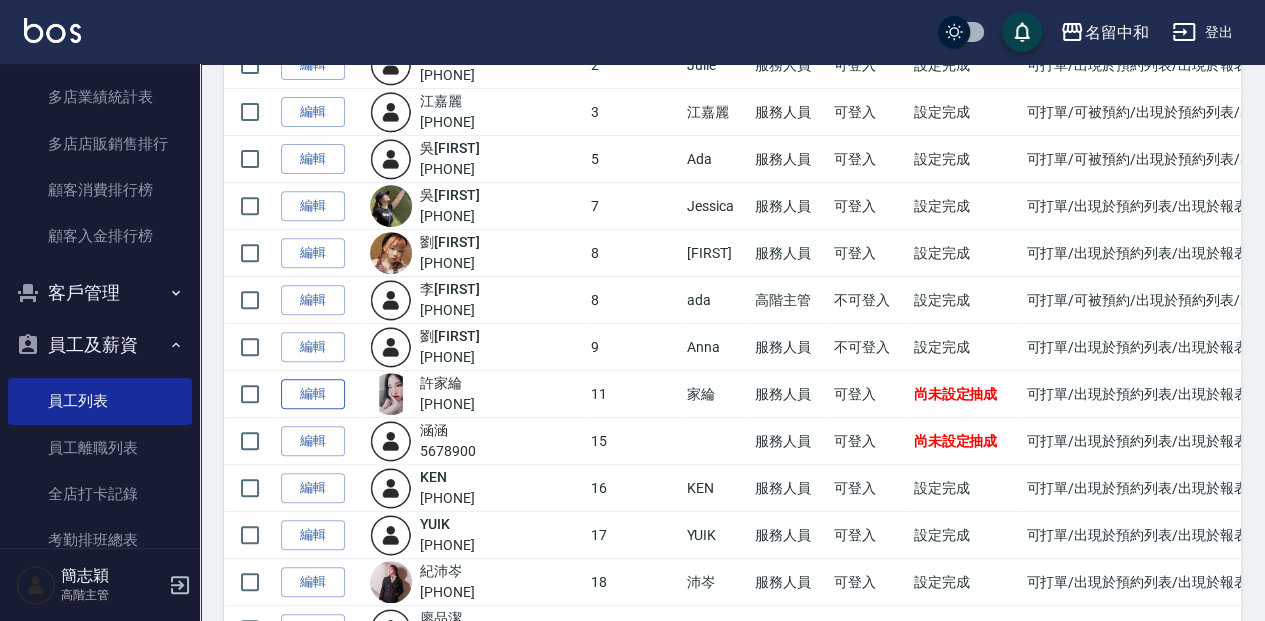 click on "編輯" at bounding box center [313, 394] 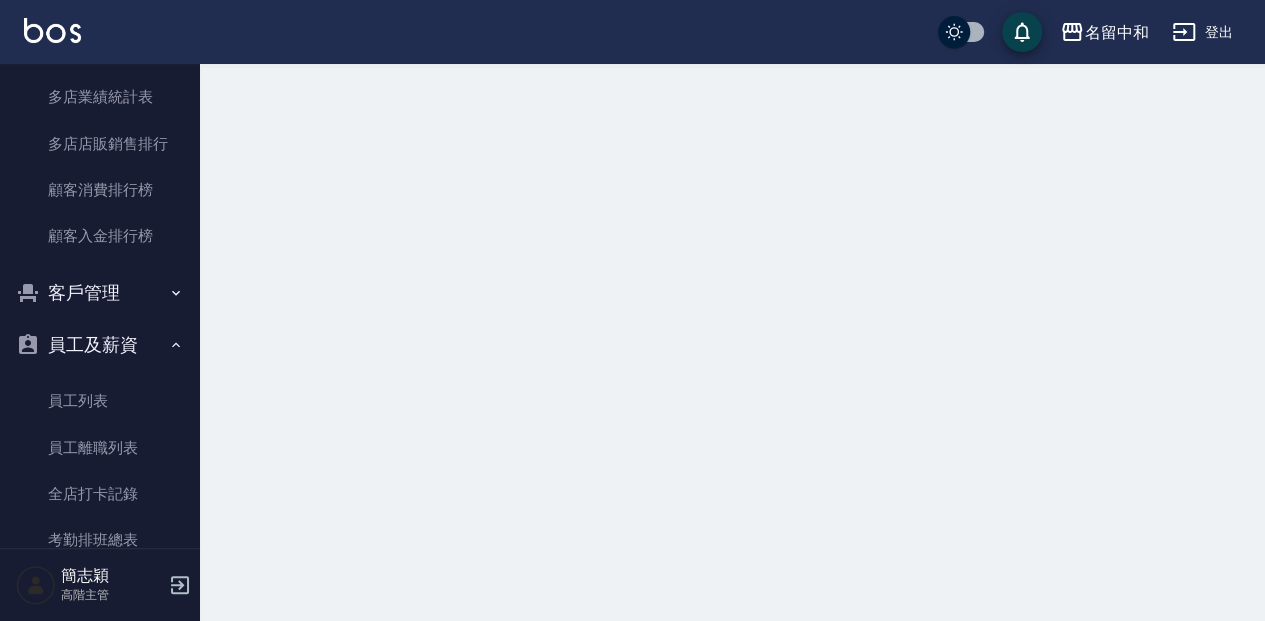scroll, scrollTop: 0, scrollLeft: 0, axis: both 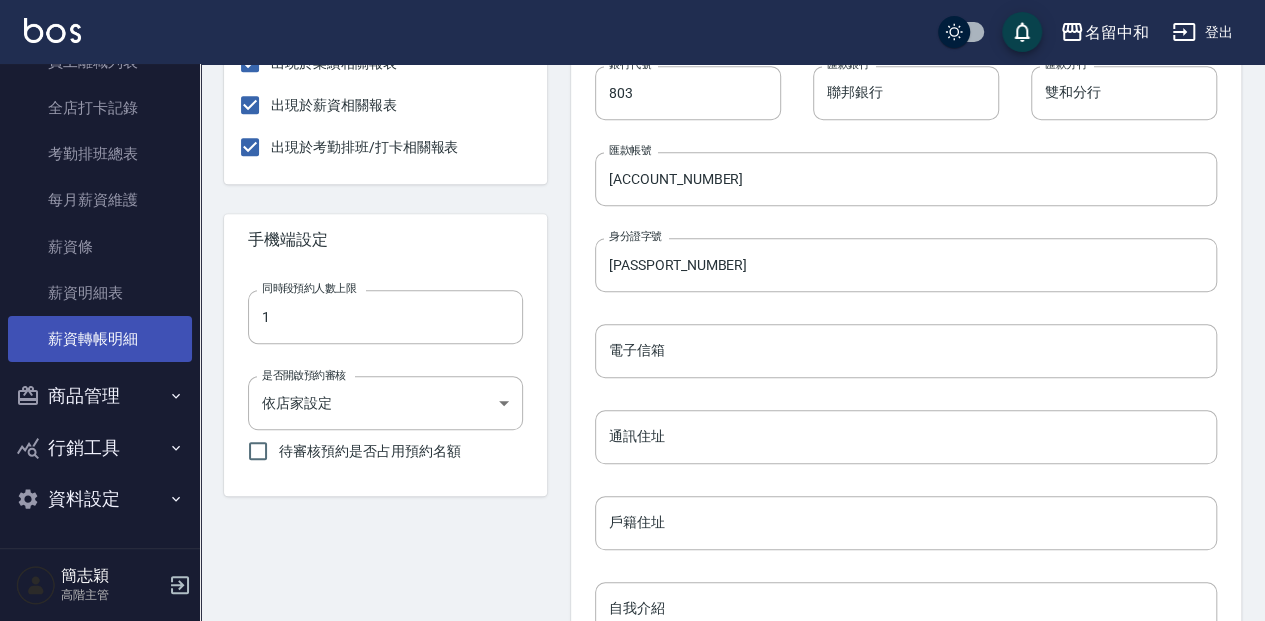 click on "薪資轉帳明細" at bounding box center (100, 339) 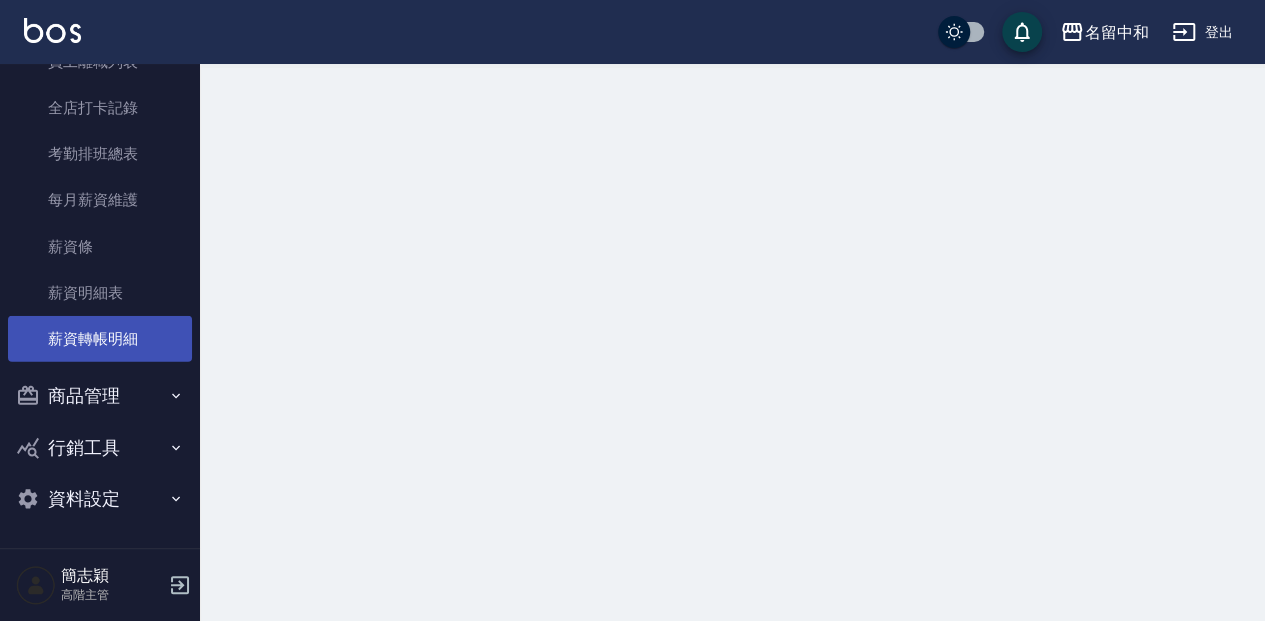 scroll, scrollTop: 0, scrollLeft: 0, axis: both 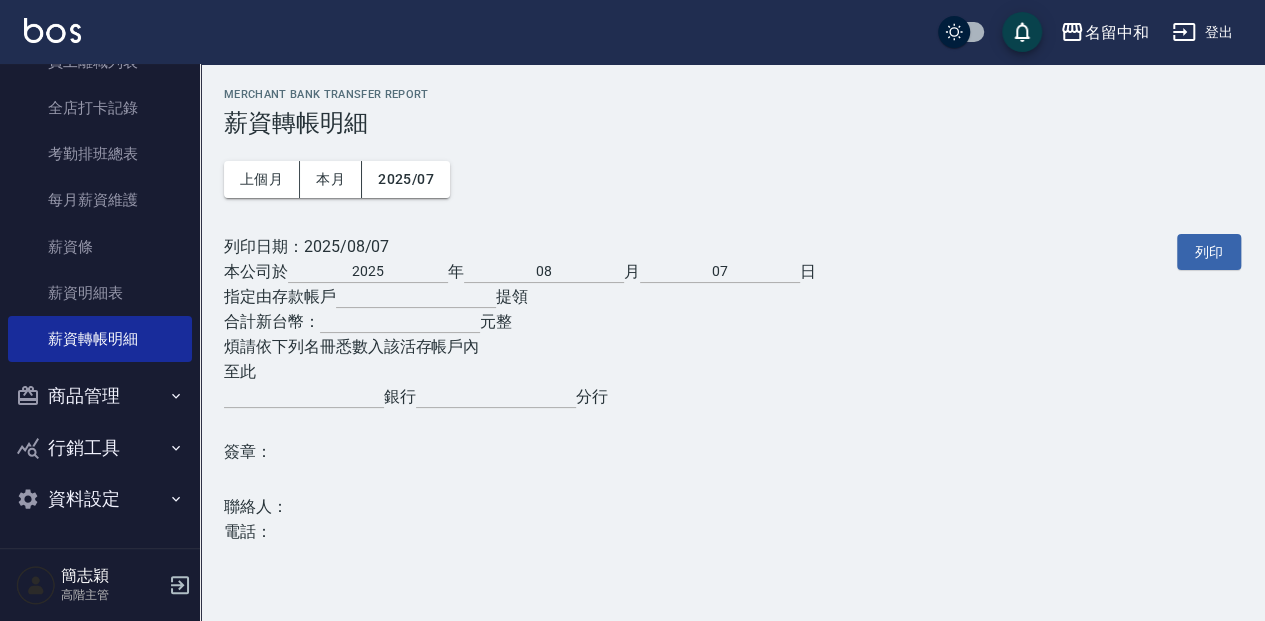 type on "02150000677-8" 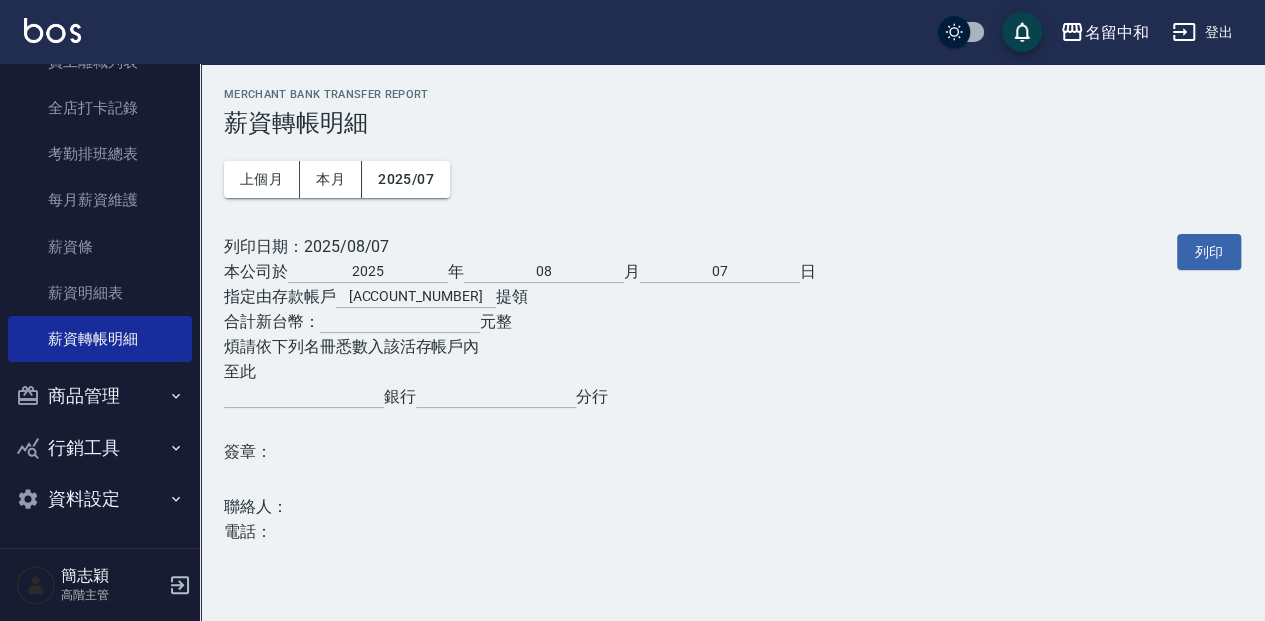type on "聯邦銀行" 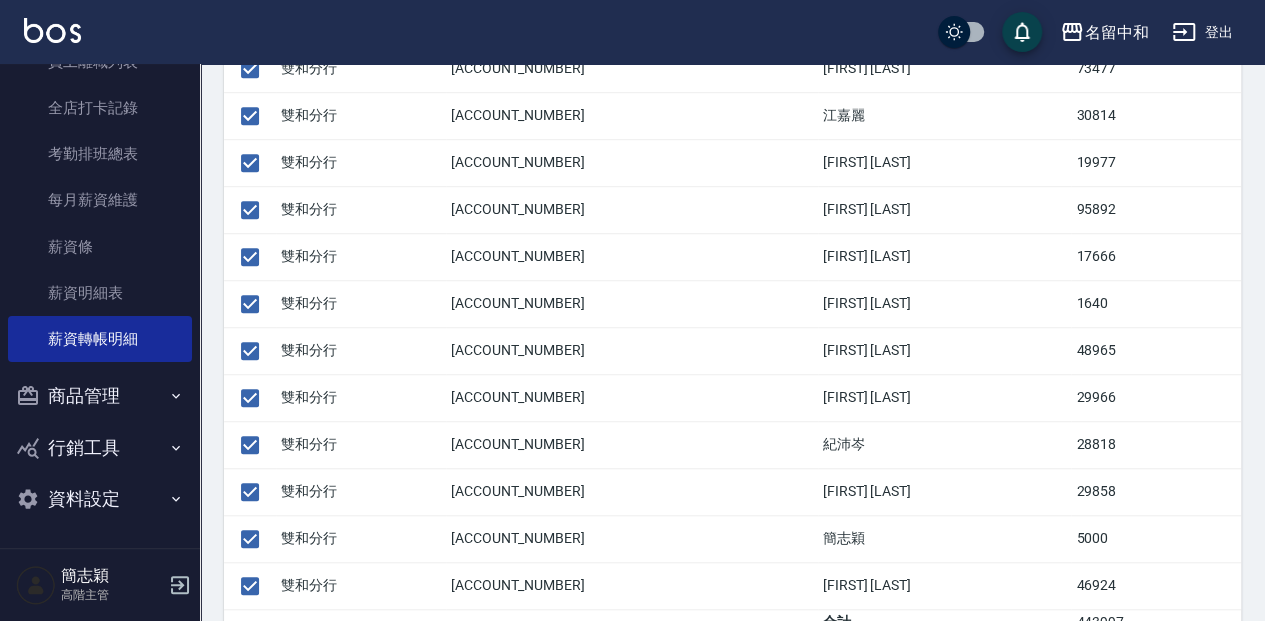 scroll, scrollTop: 637, scrollLeft: 0, axis: vertical 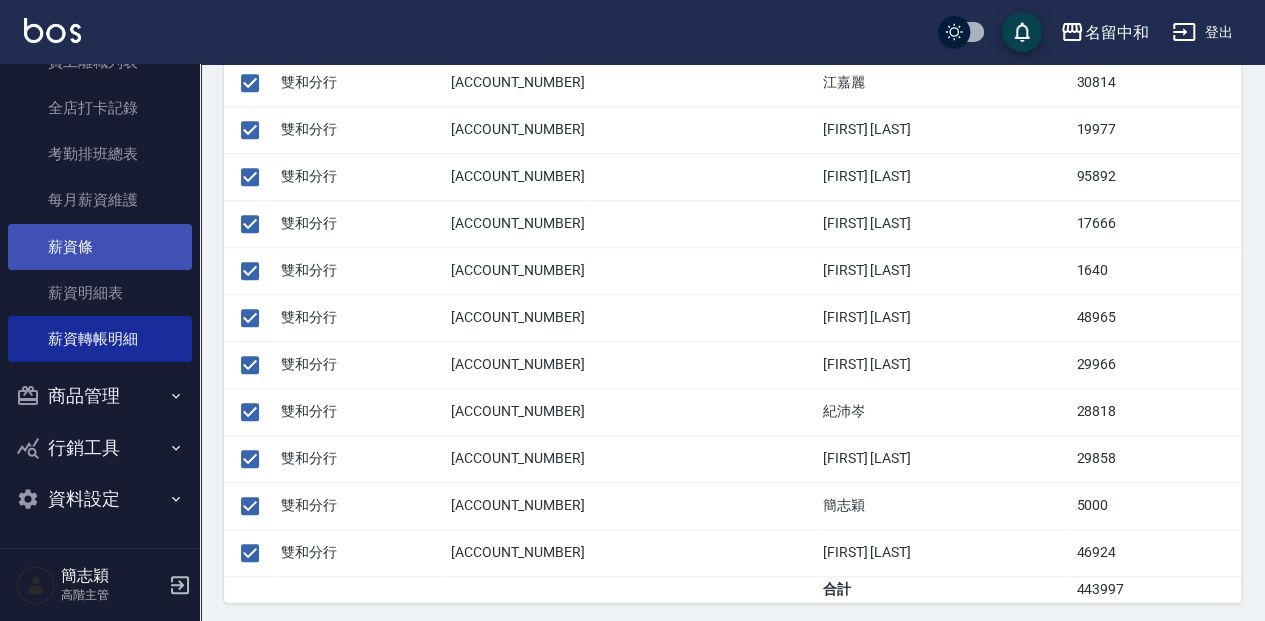 click on "薪資條" at bounding box center [100, 247] 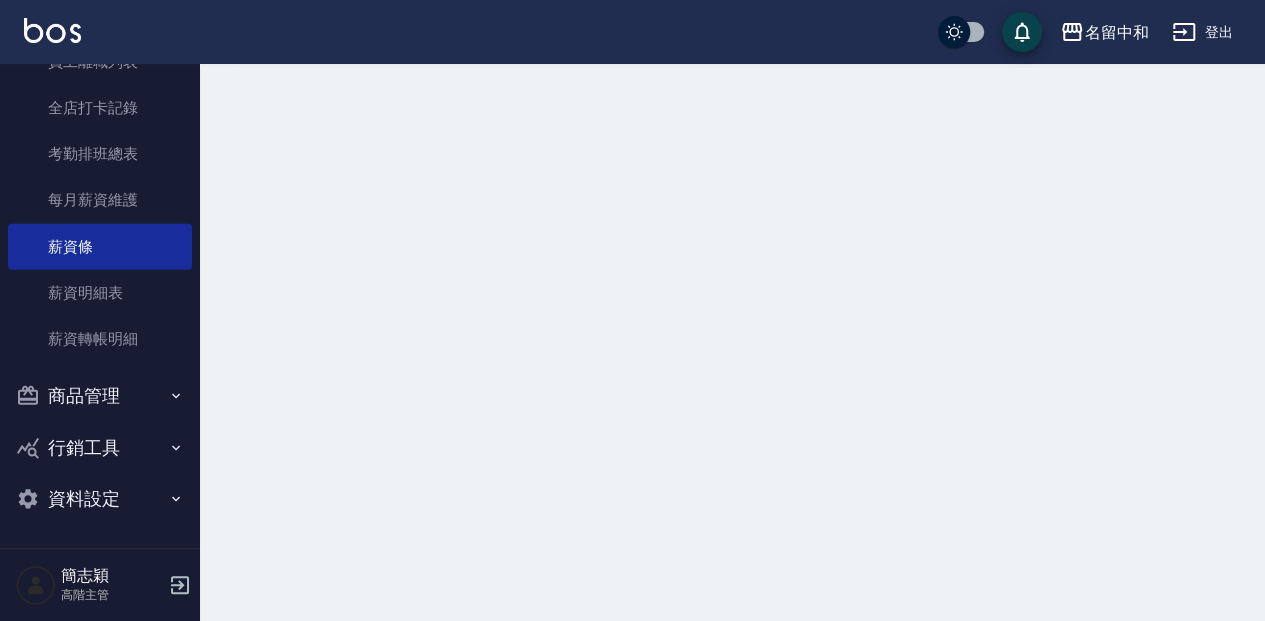scroll, scrollTop: 0, scrollLeft: 0, axis: both 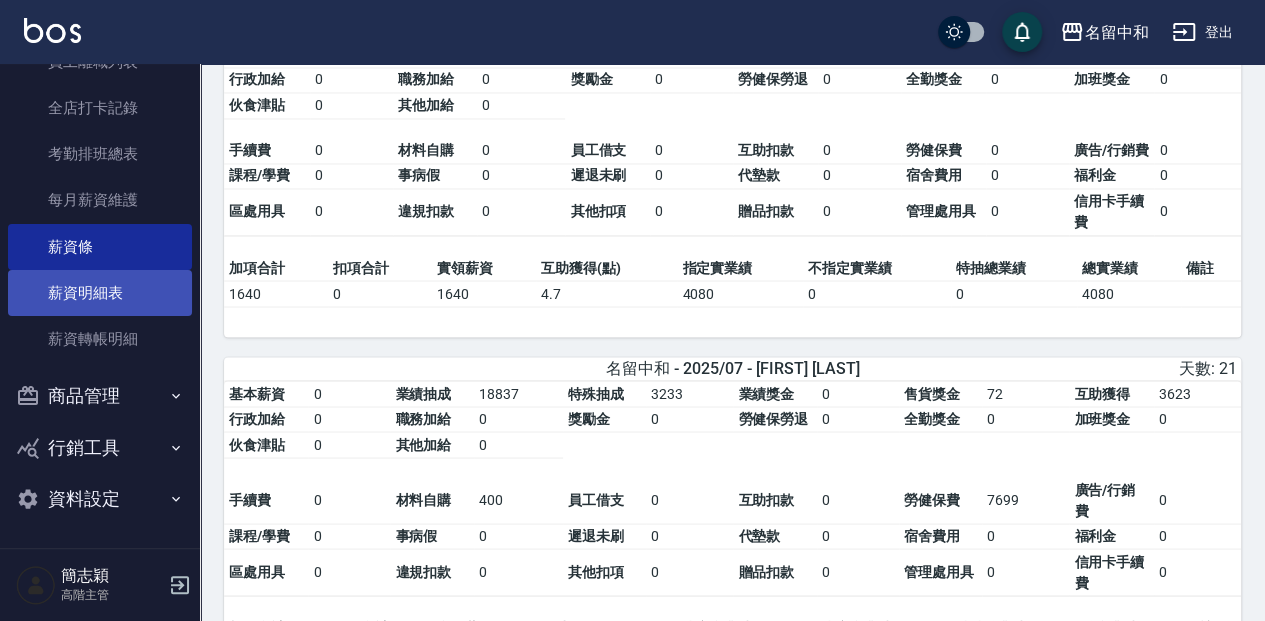 click on "薪資明細表" at bounding box center (100, 293) 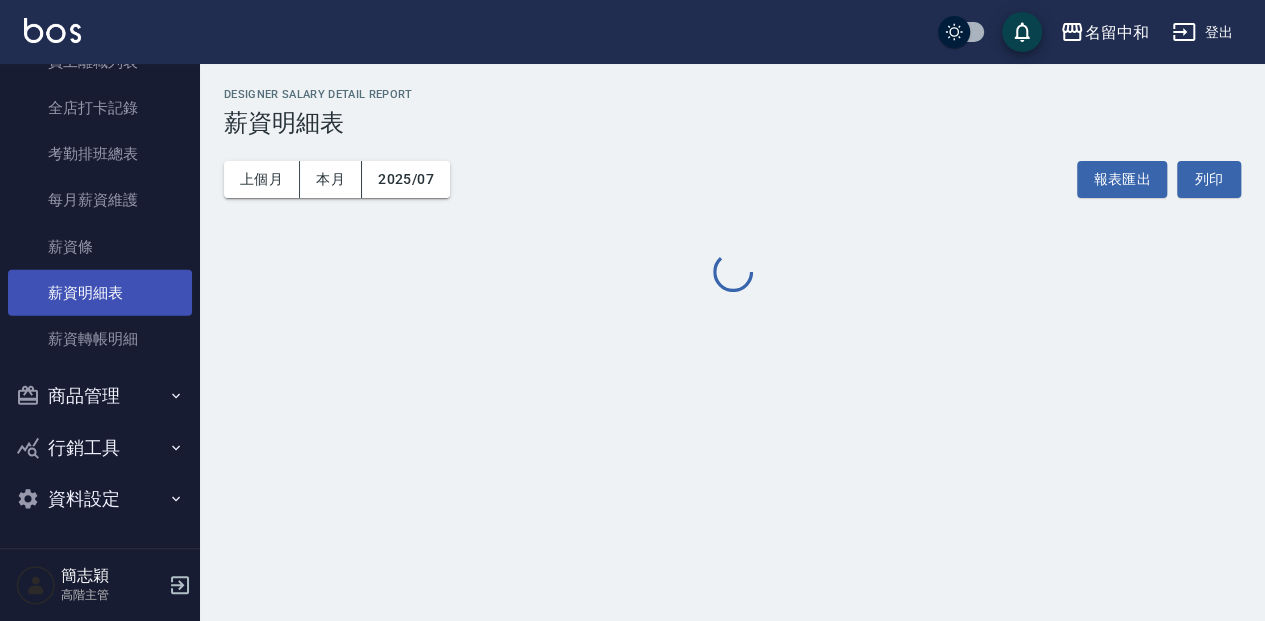 scroll, scrollTop: 0, scrollLeft: 0, axis: both 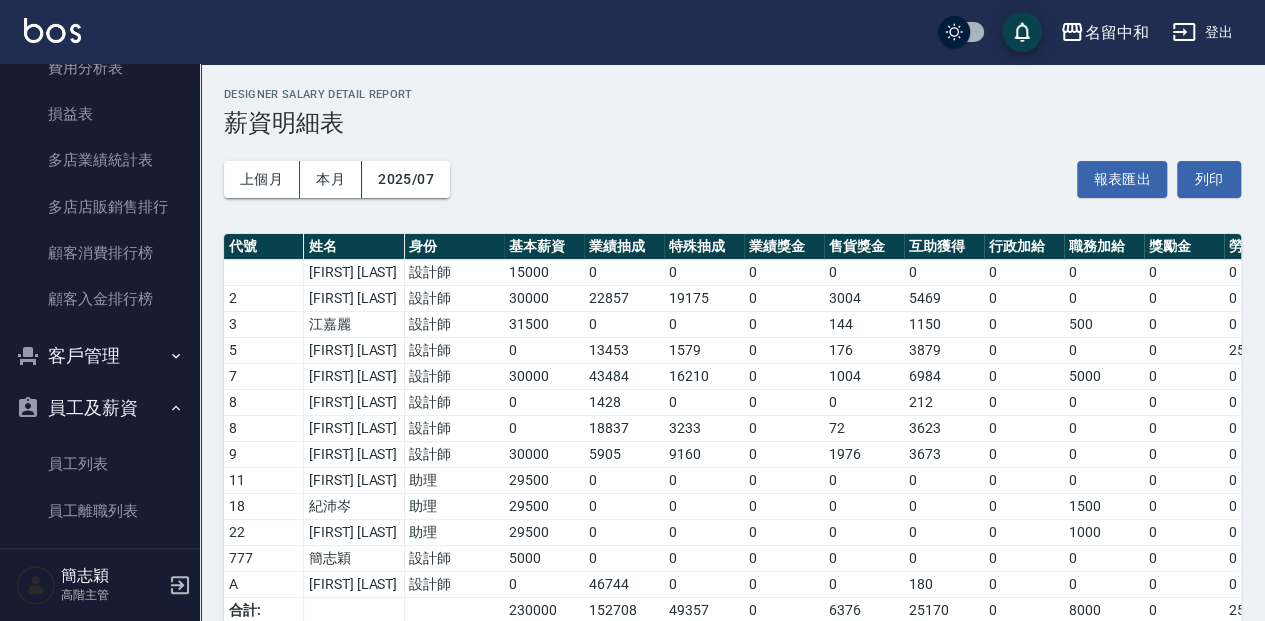 click on "員工及薪資" at bounding box center (100, 408) 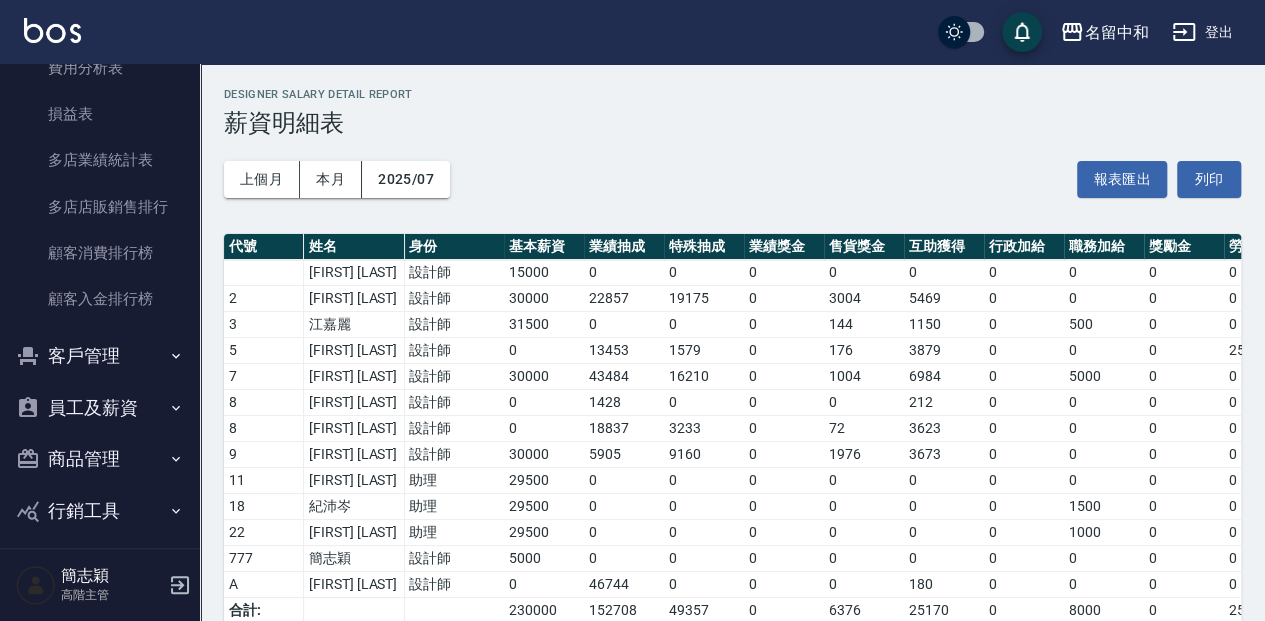 drag, startPoint x: 200, startPoint y: 485, endPoint x: 190, endPoint y: 452, distance: 34.48188 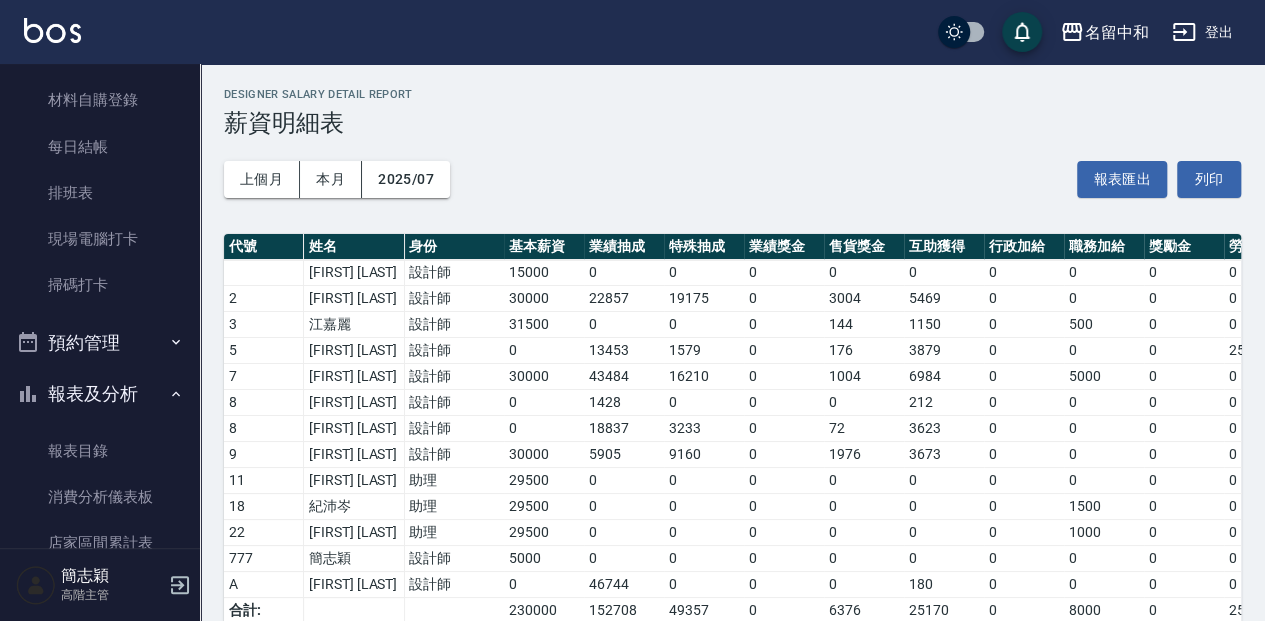 scroll, scrollTop: 369, scrollLeft: 0, axis: vertical 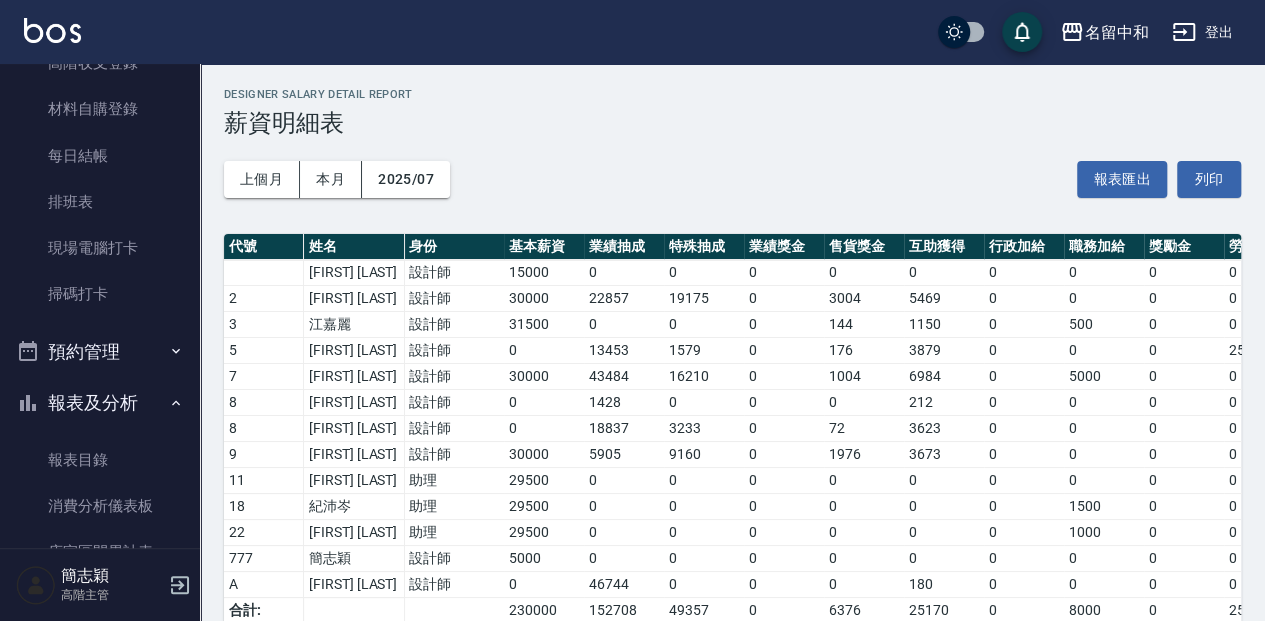 click on "報表及分析" at bounding box center [100, 403] 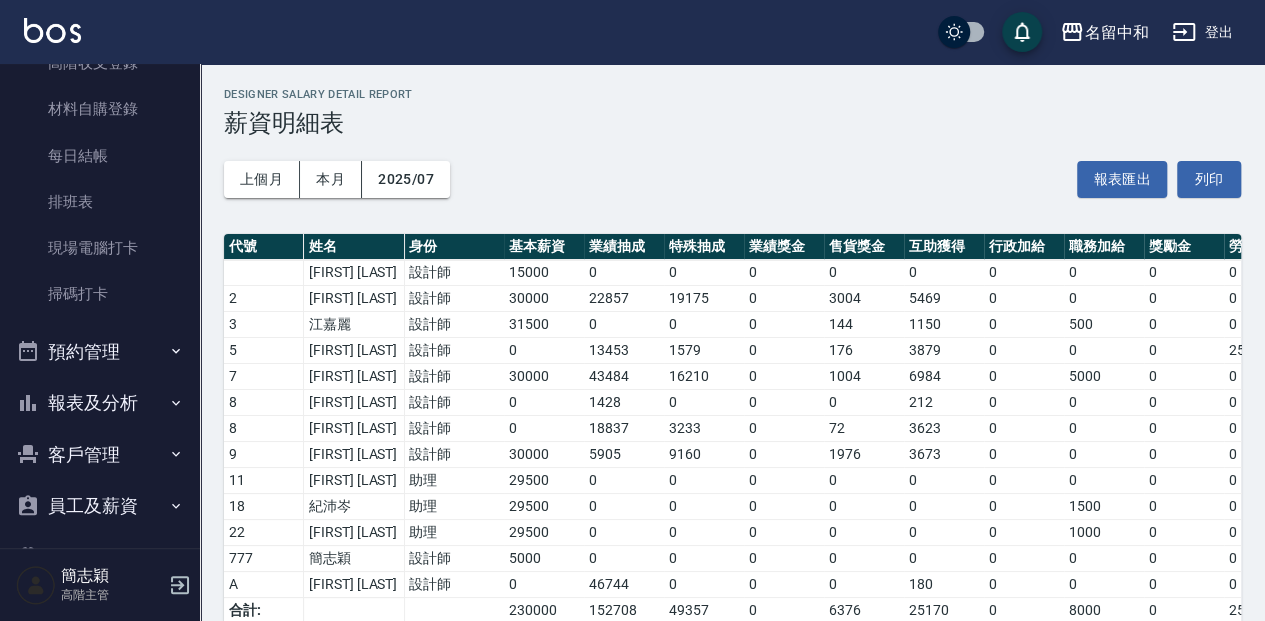 scroll, scrollTop: 0, scrollLeft: 0, axis: both 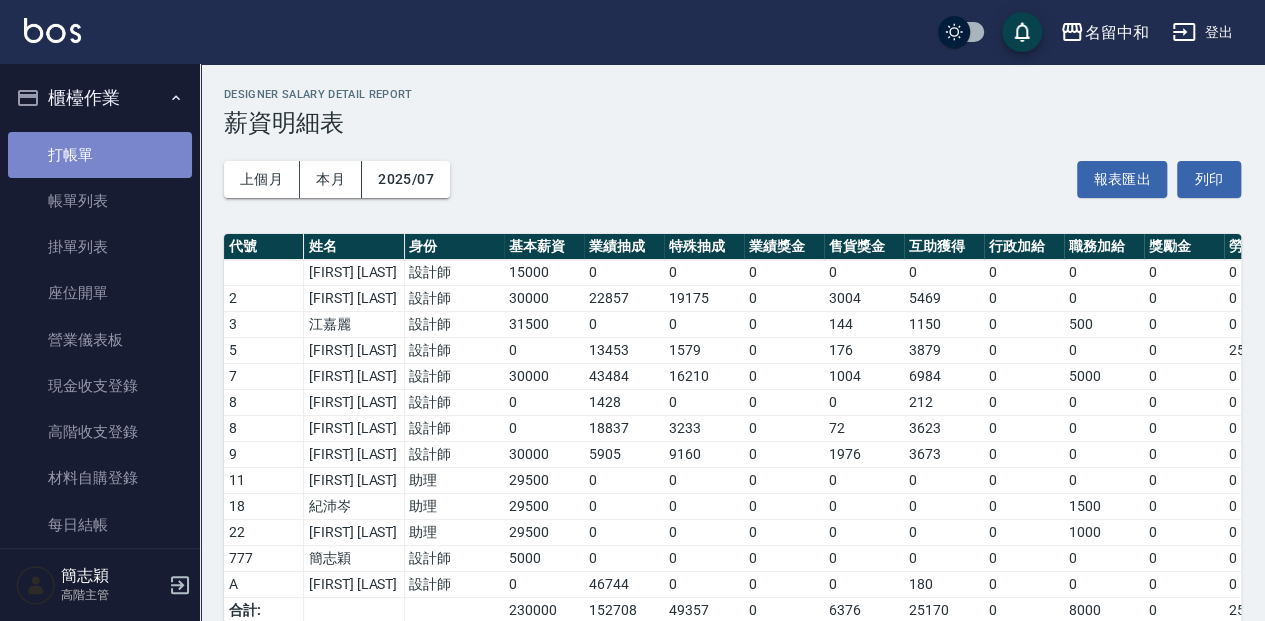 click on "打帳單" at bounding box center (100, 155) 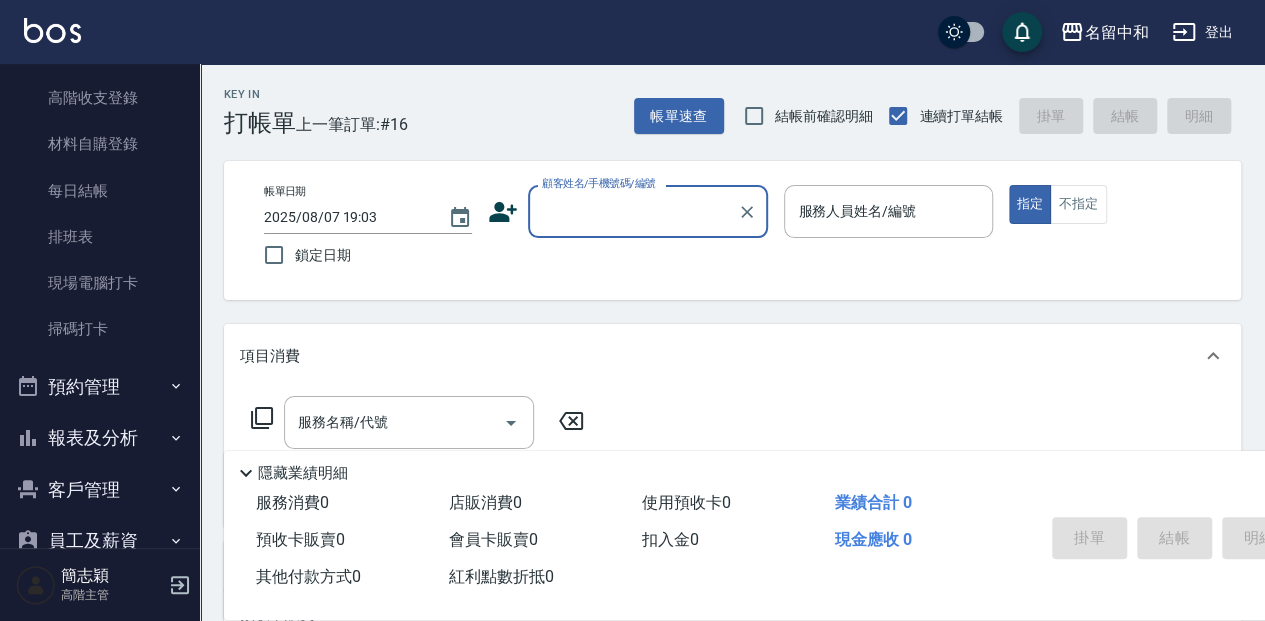scroll, scrollTop: 418, scrollLeft: 0, axis: vertical 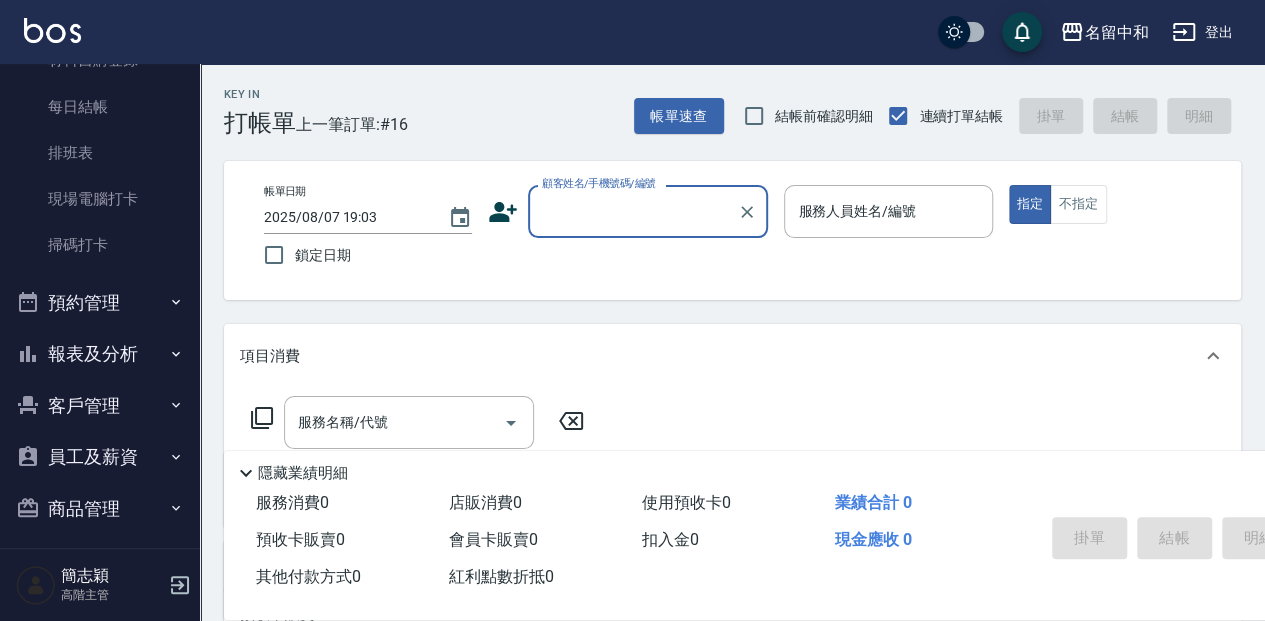 click on "報表及分析" at bounding box center [100, 354] 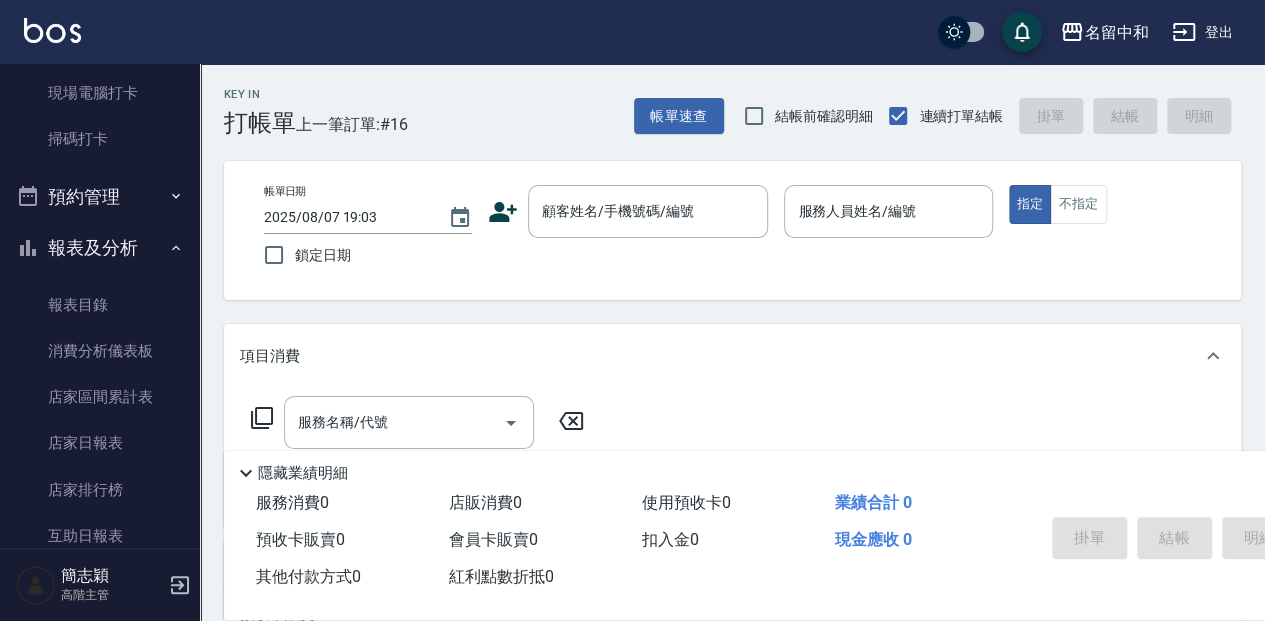 scroll, scrollTop: 889, scrollLeft: 0, axis: vertical 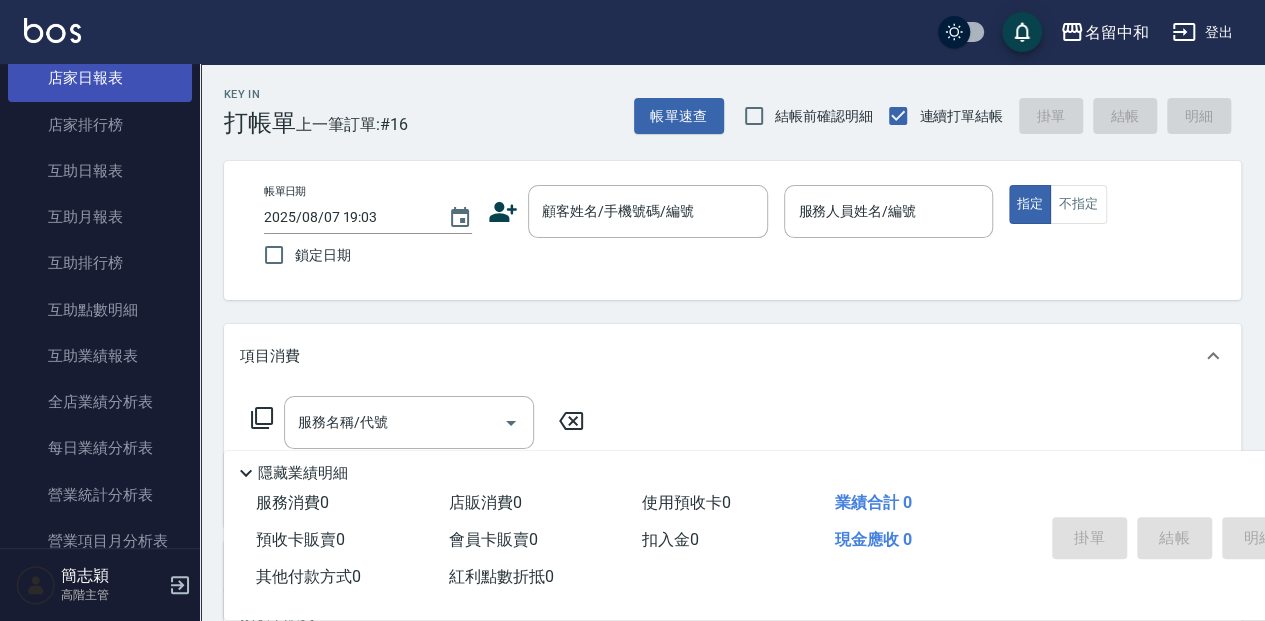 click on "店家日報表" at bounding box center (100, 78) 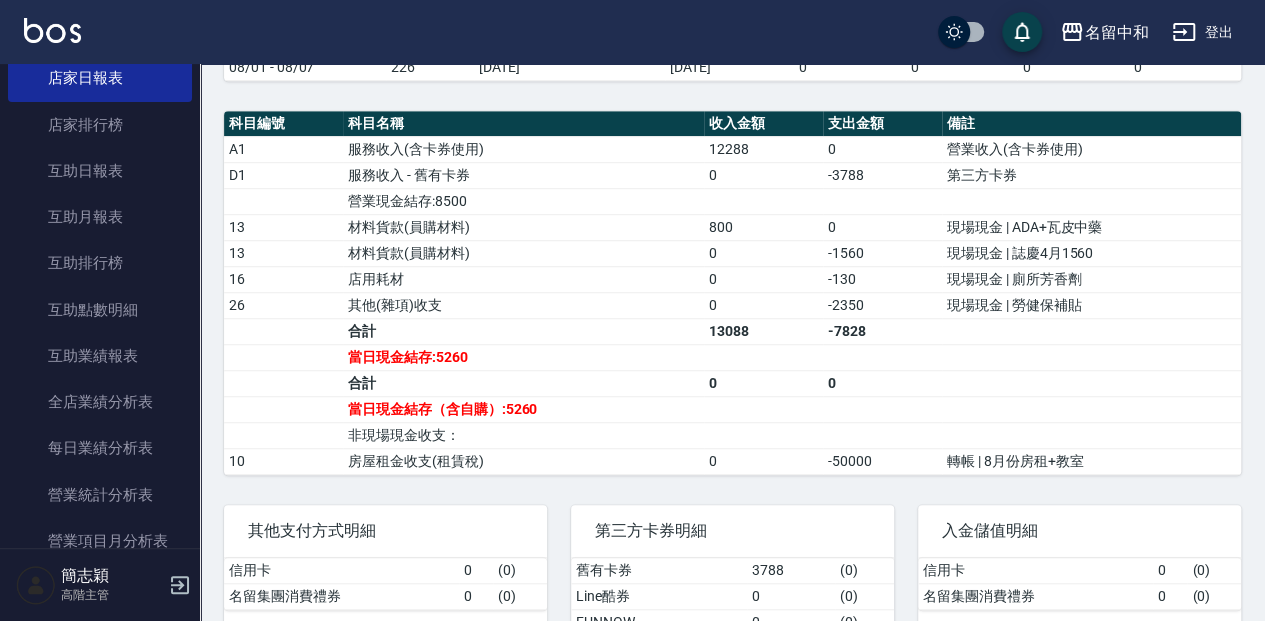 scroll, scrollTop: 584, scrollLeft: 0, axis: vertical 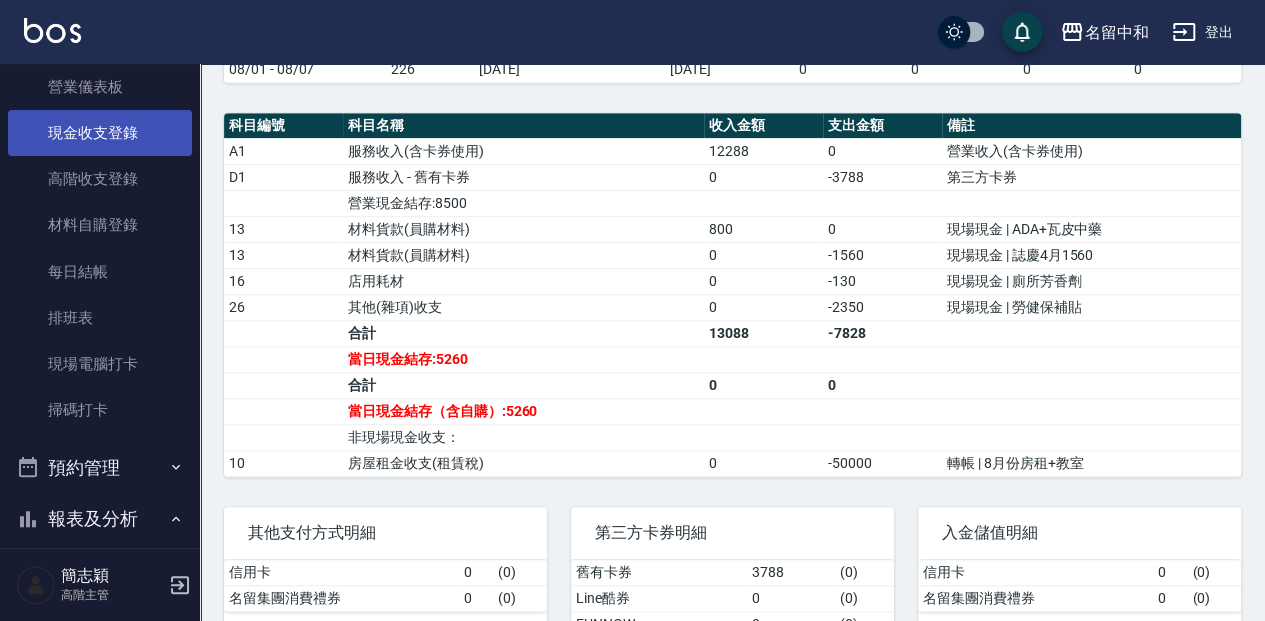 click on "現金收支登錄" at bounding box center [100, 133] 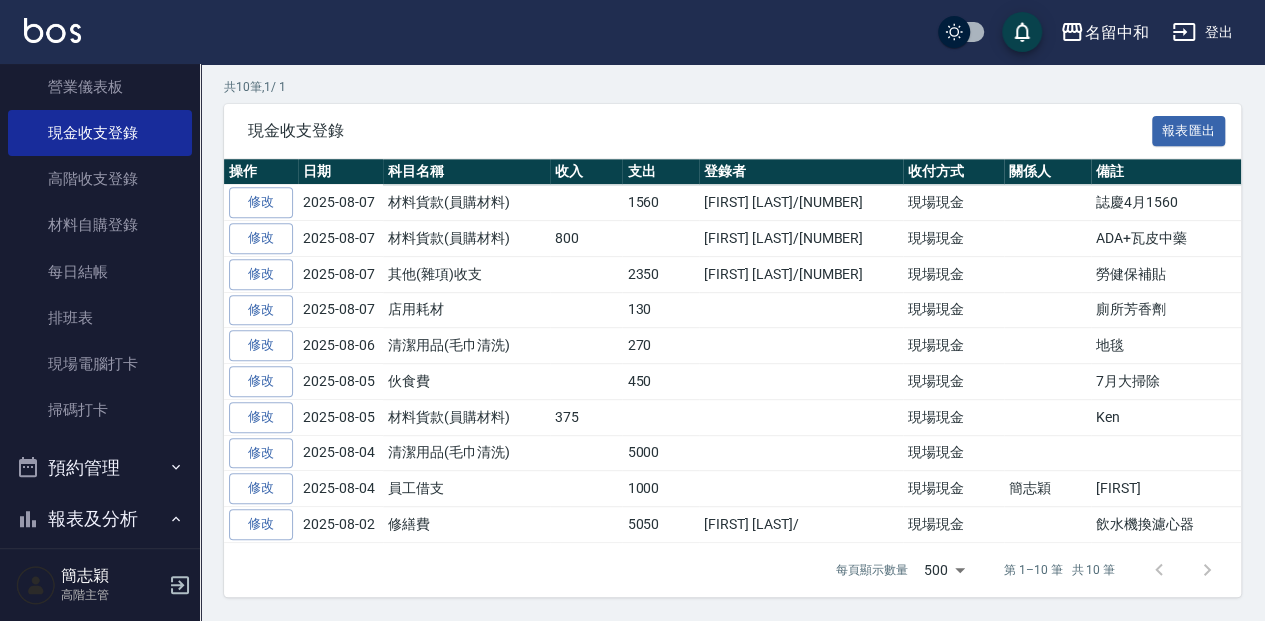 scroll, scrollTop: 0, scrollLeft: 0, axis: both 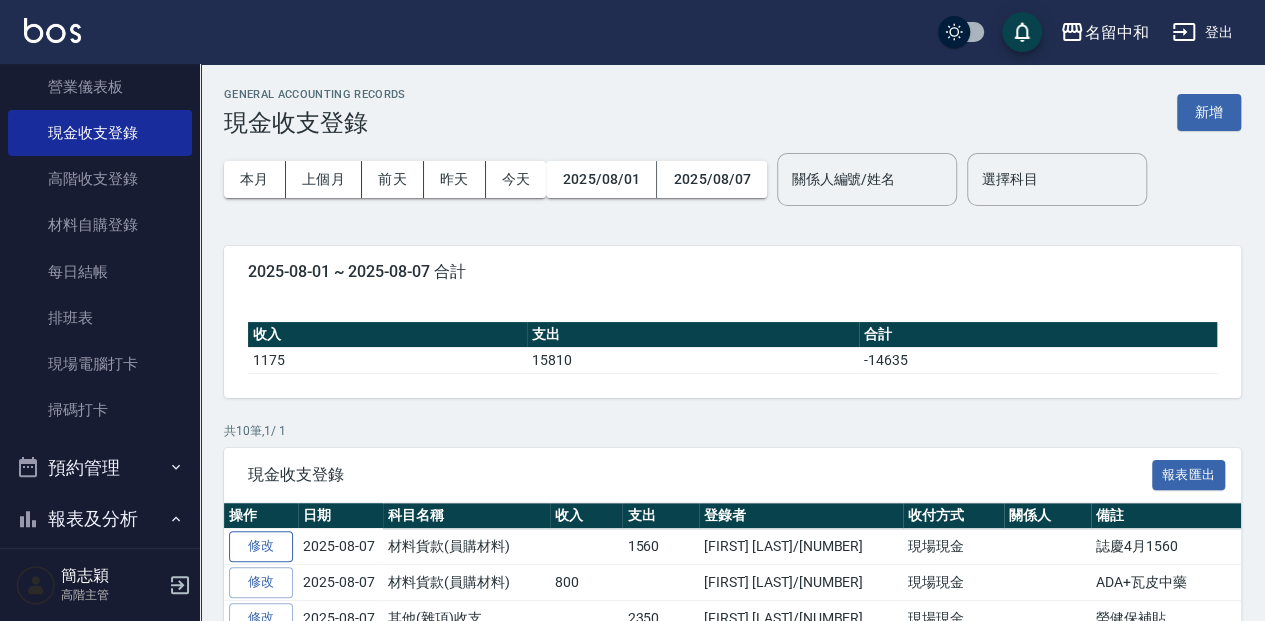 click on "修改" at bounding box center [261, 546] 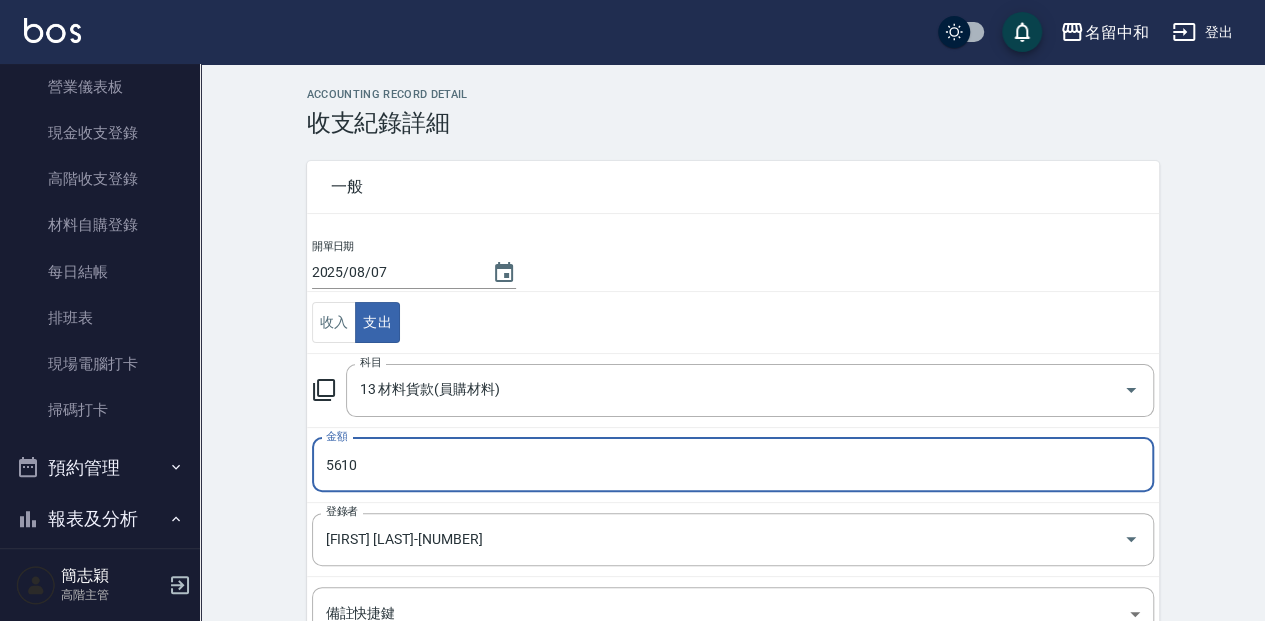 scroll, scrollTop: 234, scrollLeft: 0, axis: vertical 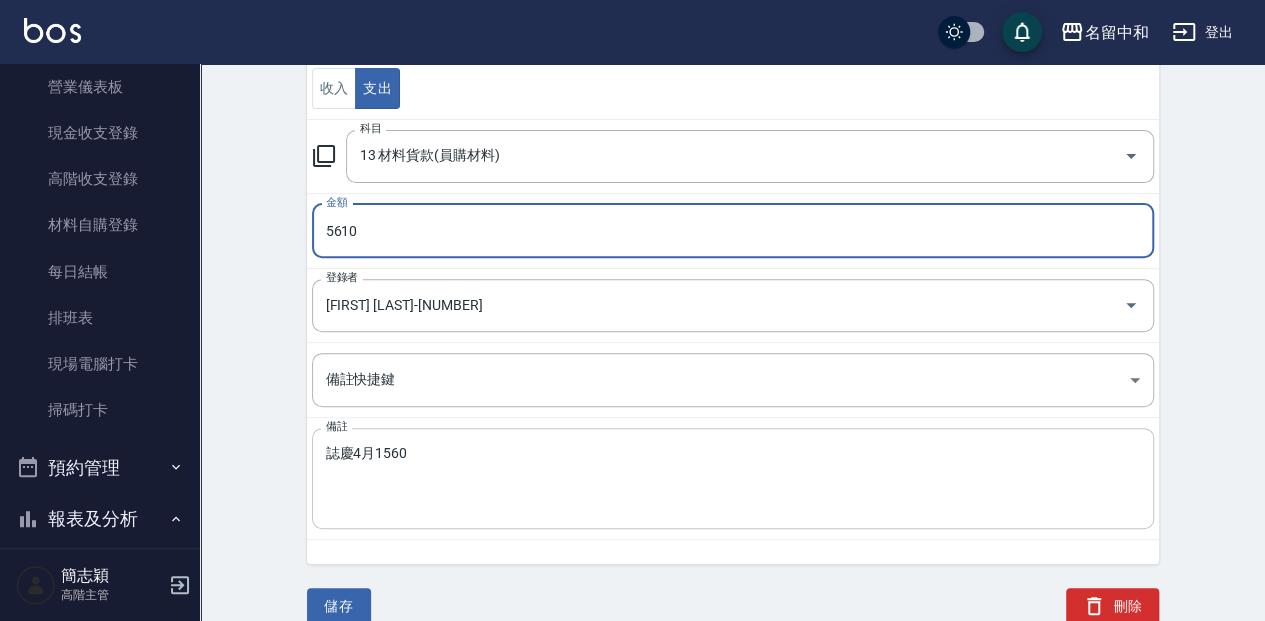 type on "5610" 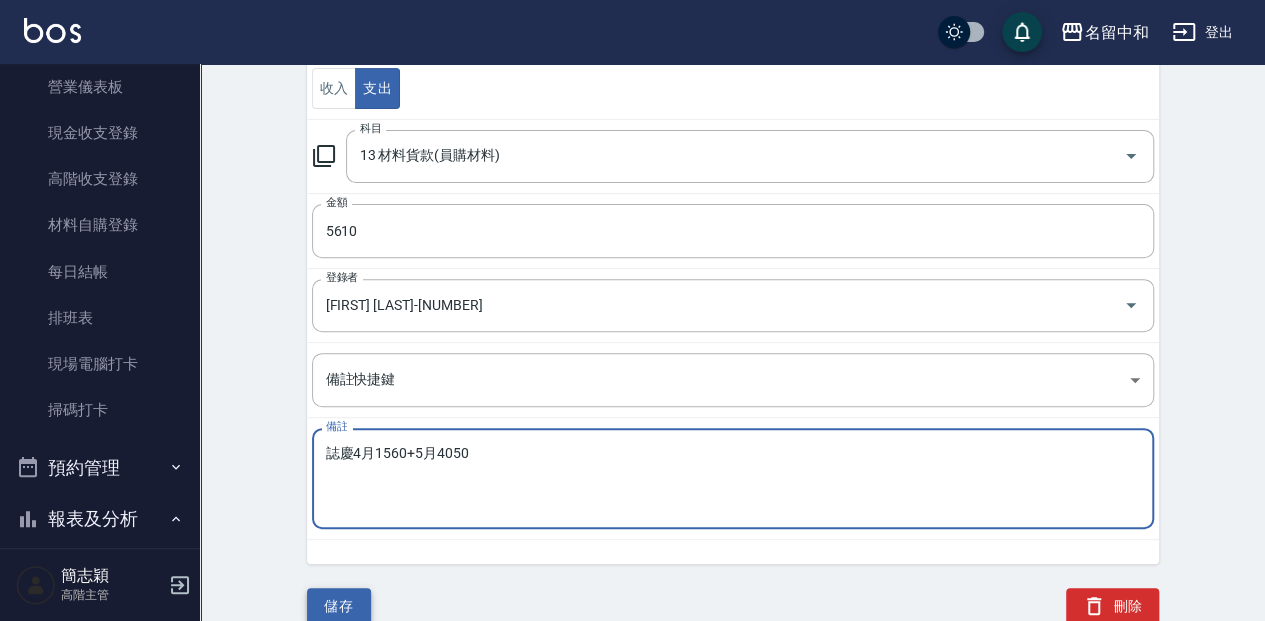 type on "誌慶4月1560+5月4050" 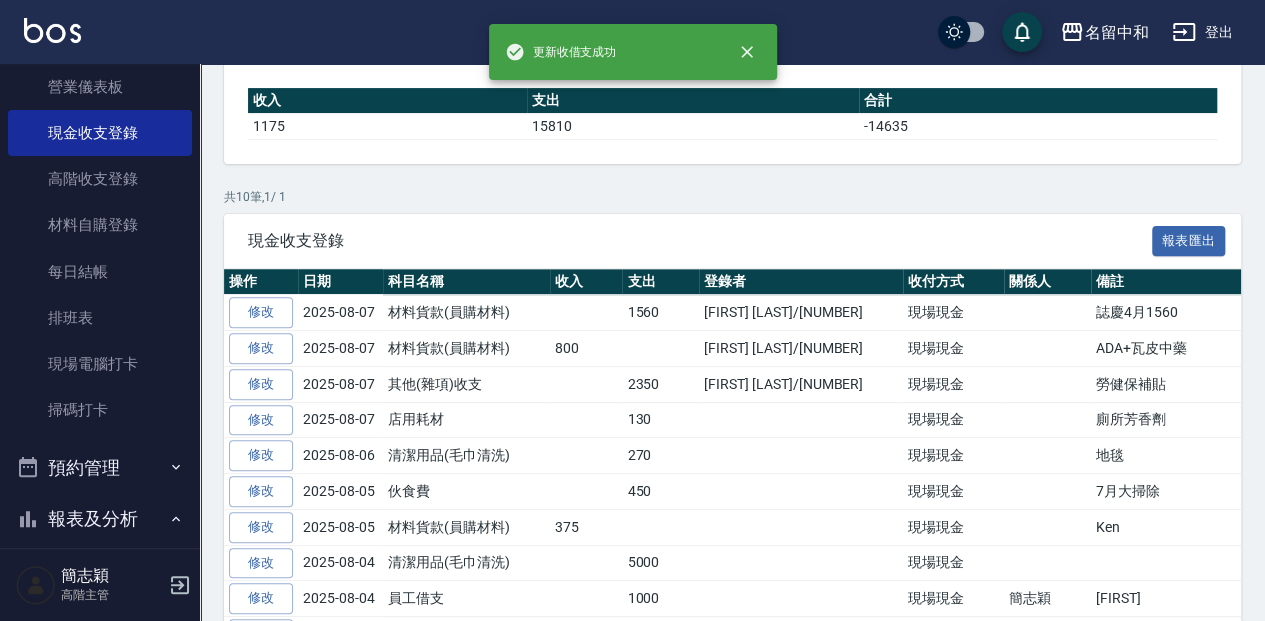 scroll, scrollTop: 0, scrollLeft: 0, axis: both 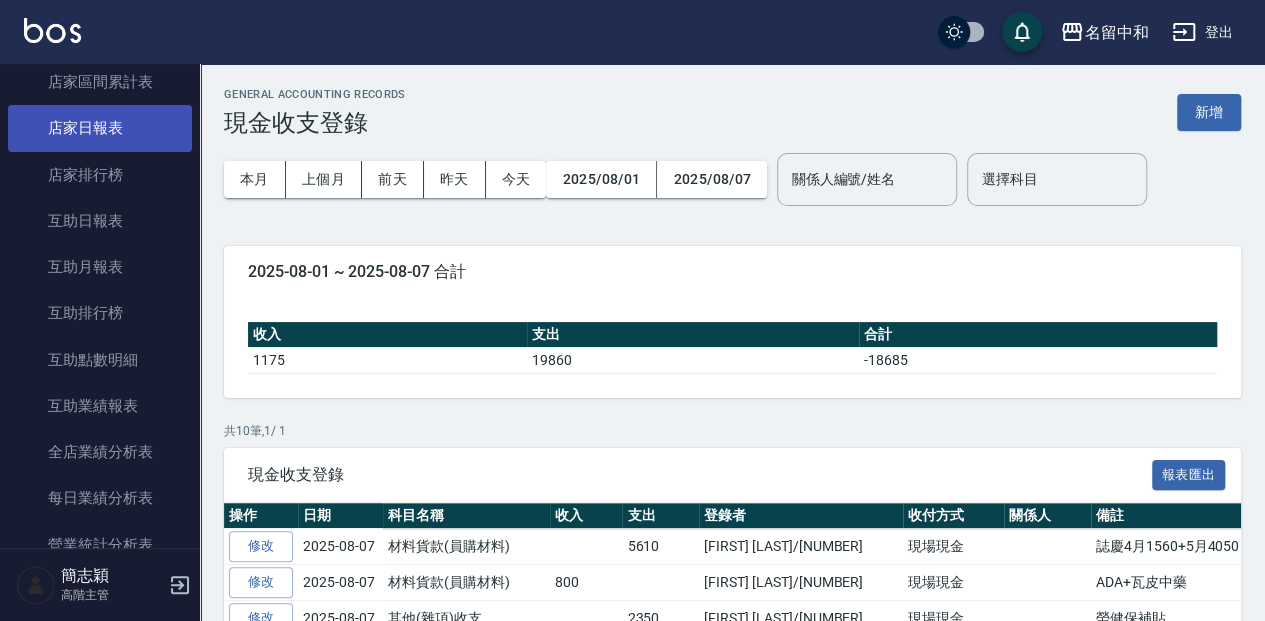 click on "店家日報表" at bounding box center (100, 128) 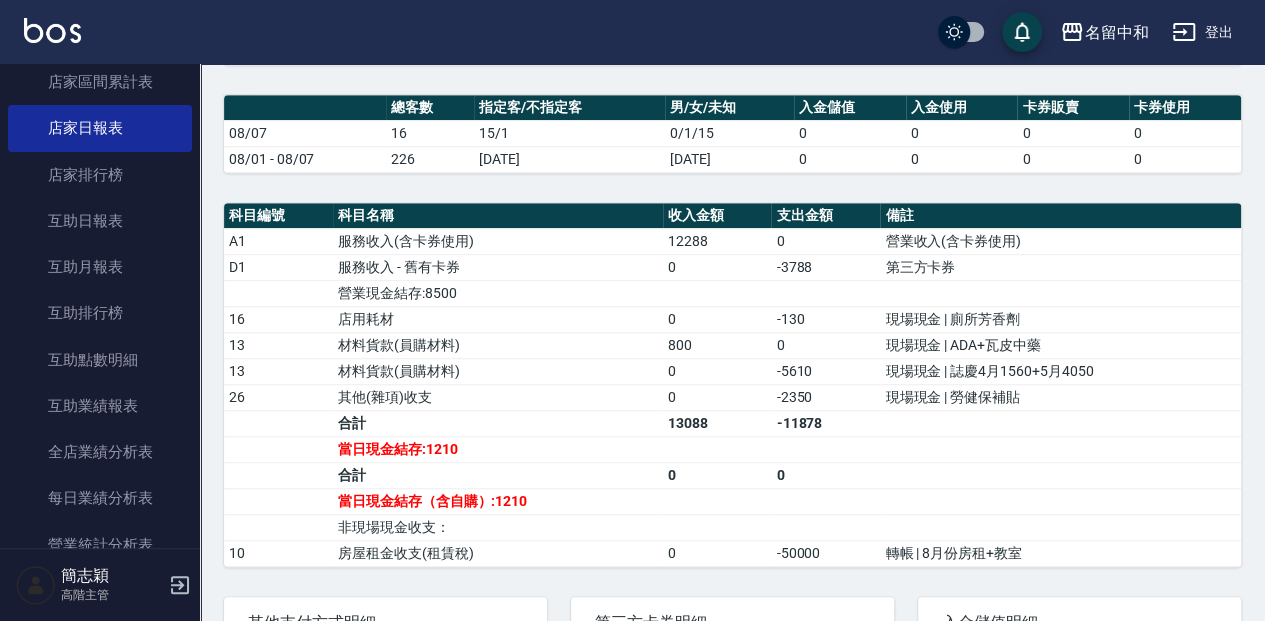 scroll, scrollTop: 0, scrollLeft: 0, axis: both 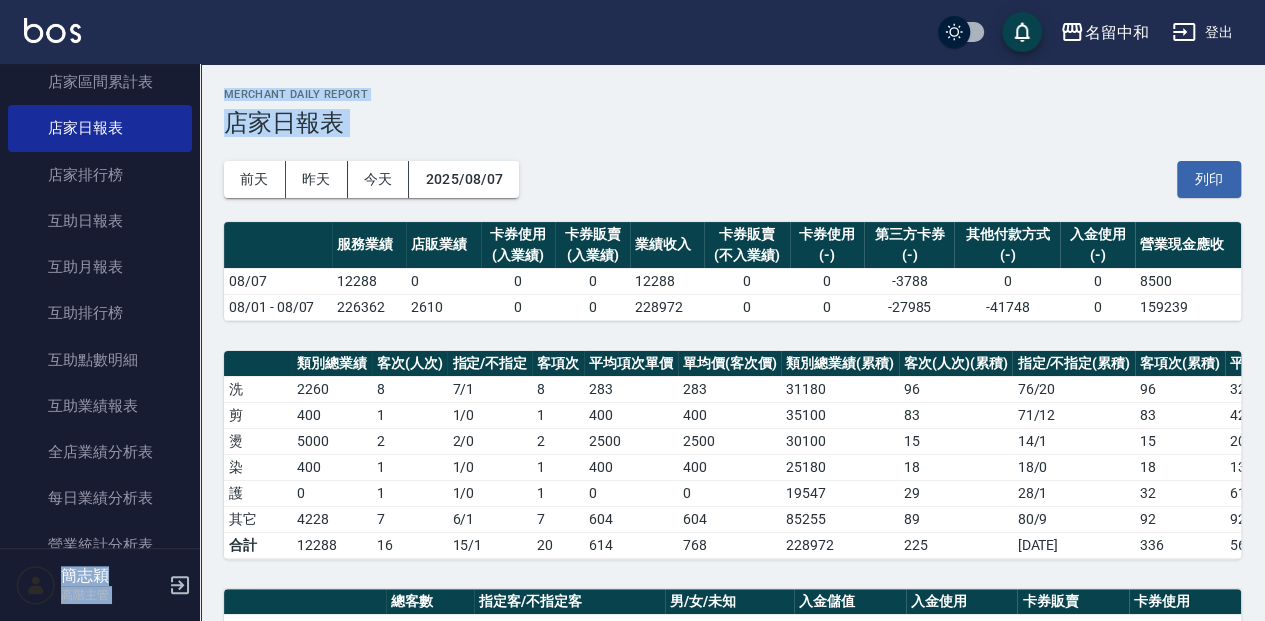 drag, startPoint x: 200, startPoint y: 216, endPoint x: 206, endPoint y: 199, distance: 18.027756 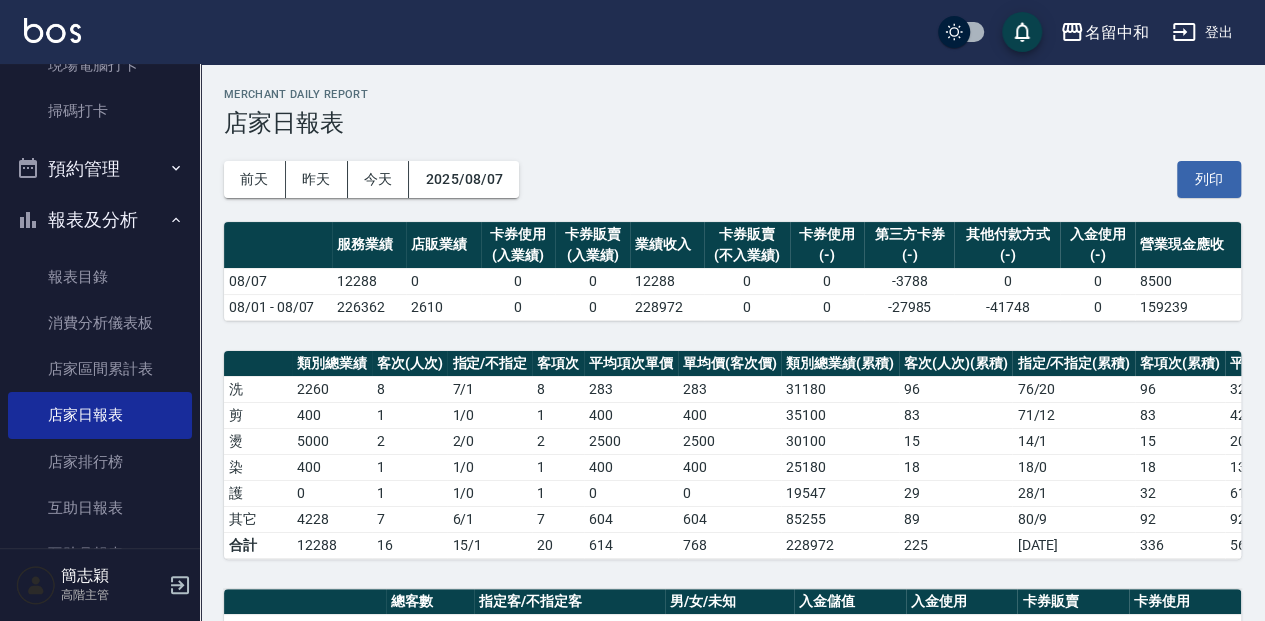 click on "報表及分析" at bounding box center (100, 220) 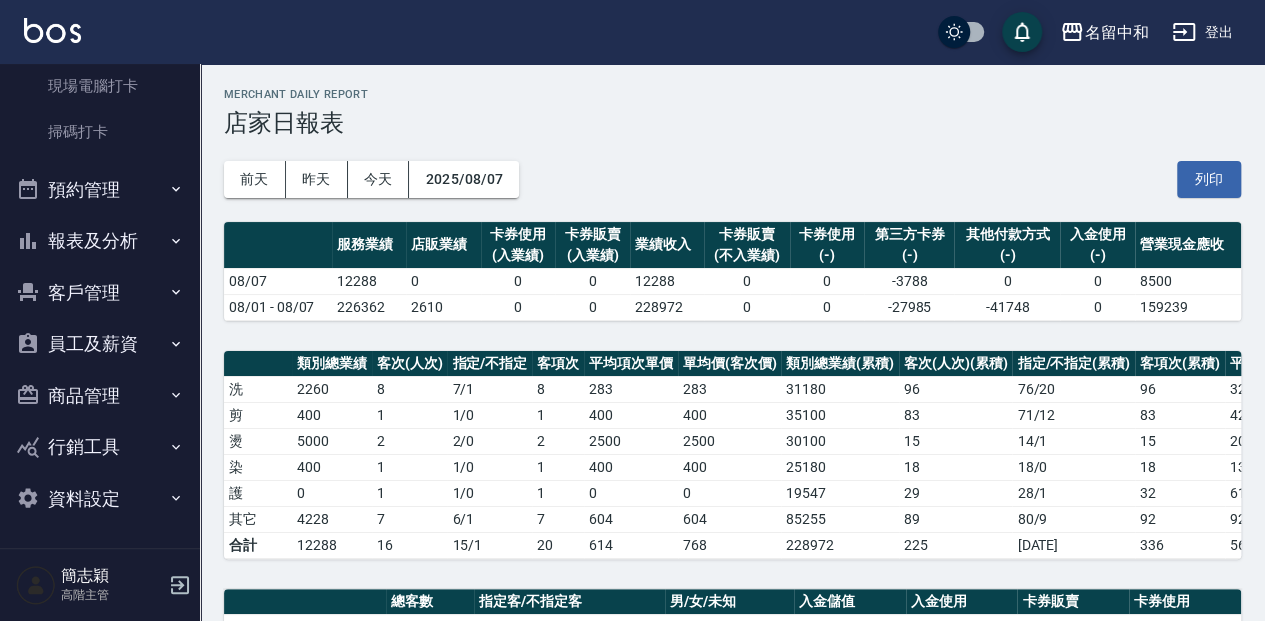 scroll, scrollTop: 530, scrollLeft: 0, axis: vertical 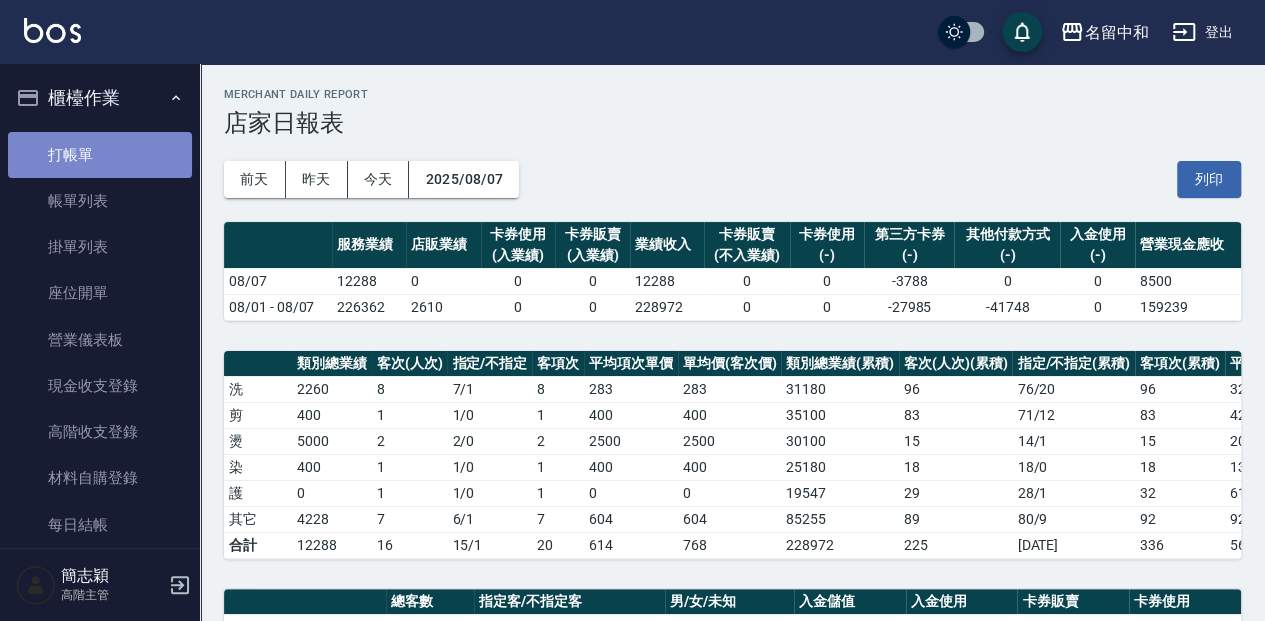 click on "打帳單" at bounding box center (100, 155) 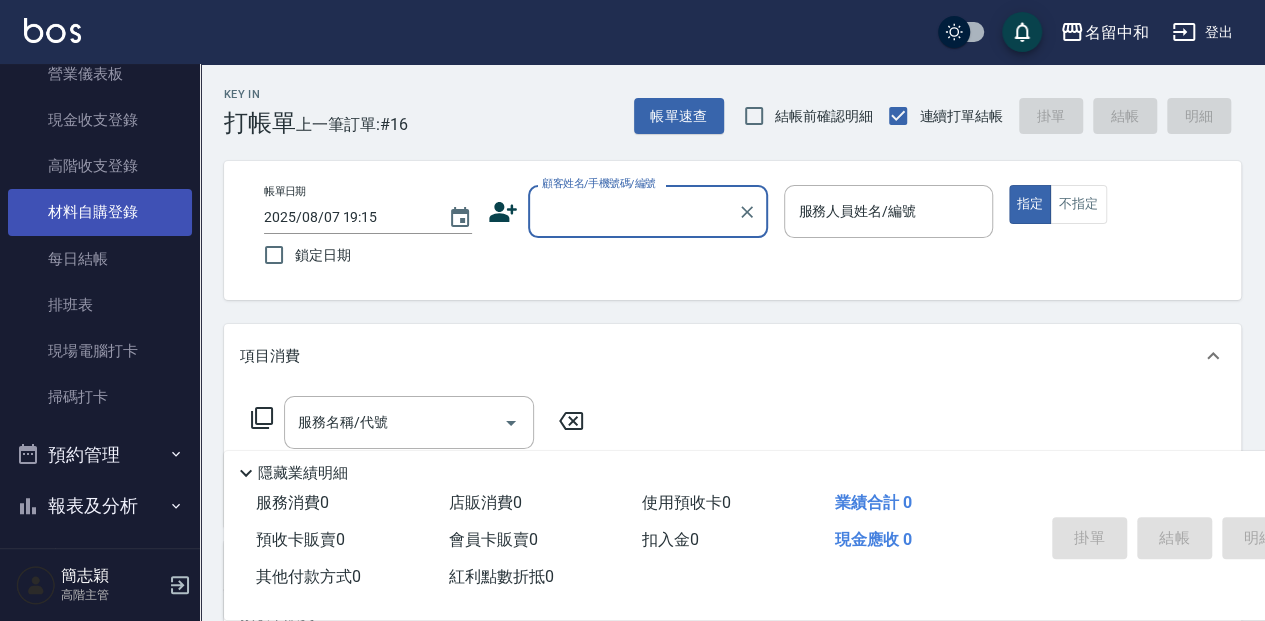 scroll, scrollTop: 260, scrollLeft: 0, axis: vertical 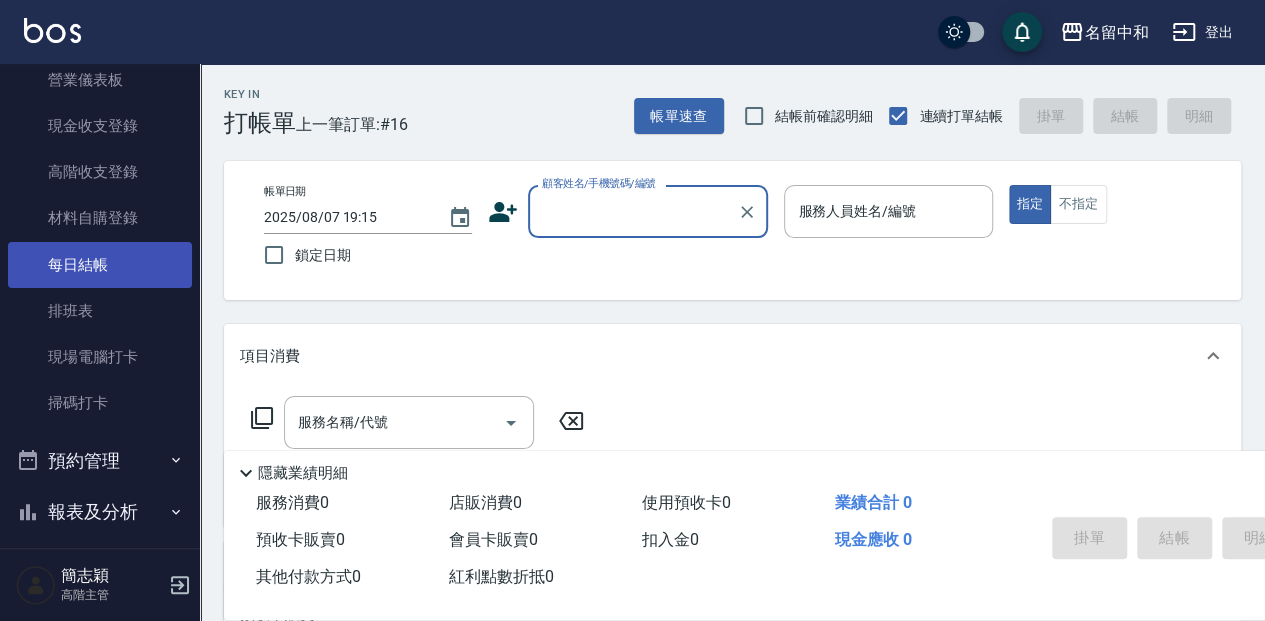 click on "每日結帳" at bounding box center (100, 265) 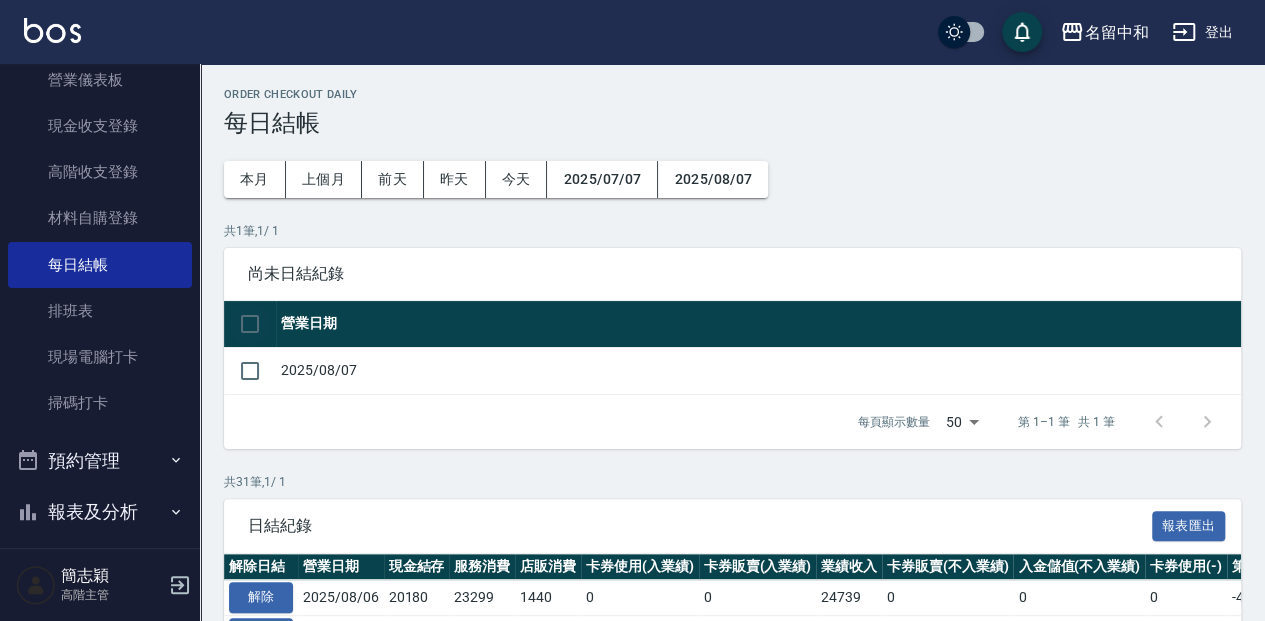 click at bounding box center (250, 324) 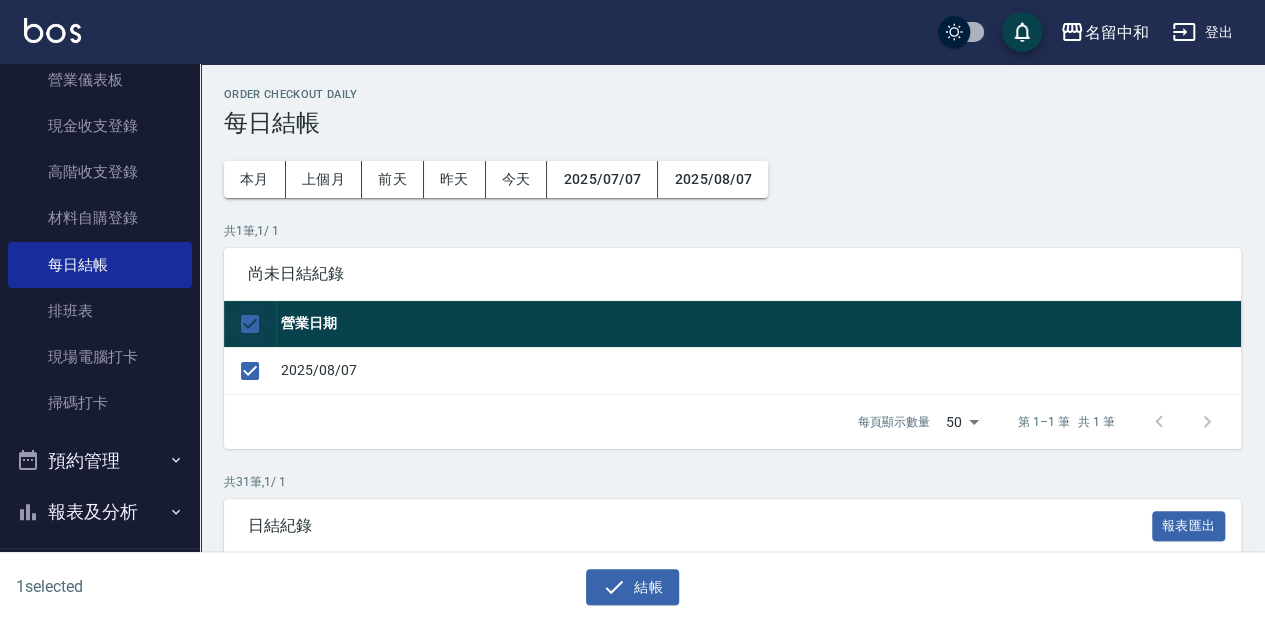 checkbox on "true" 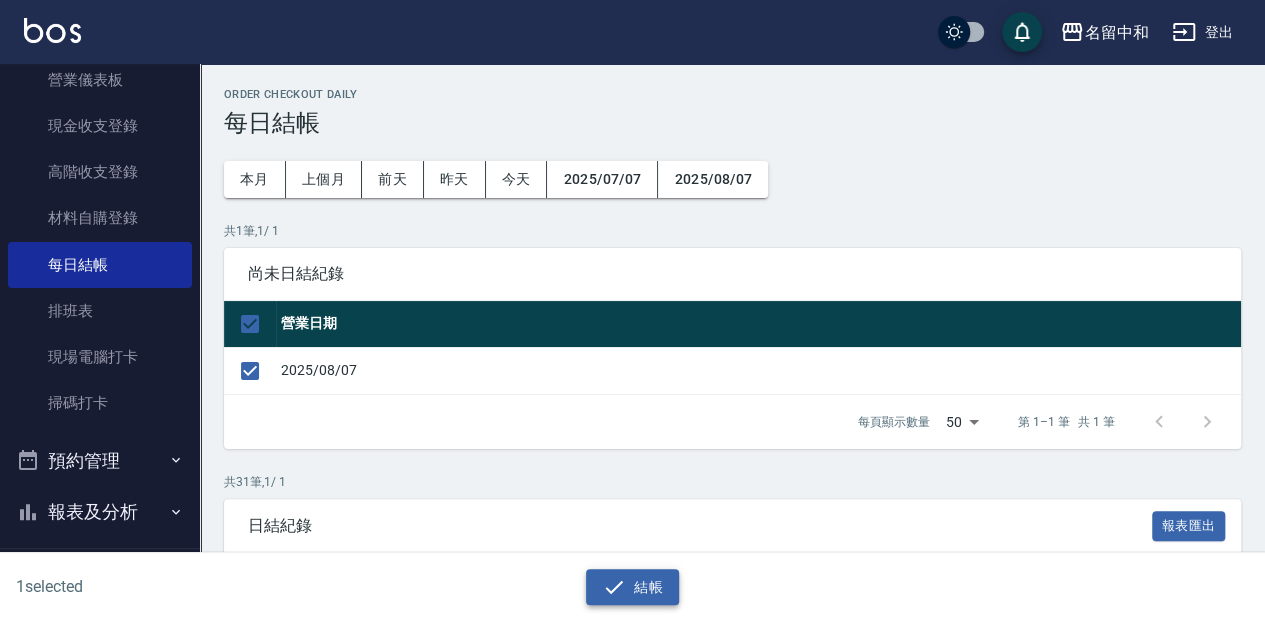 click 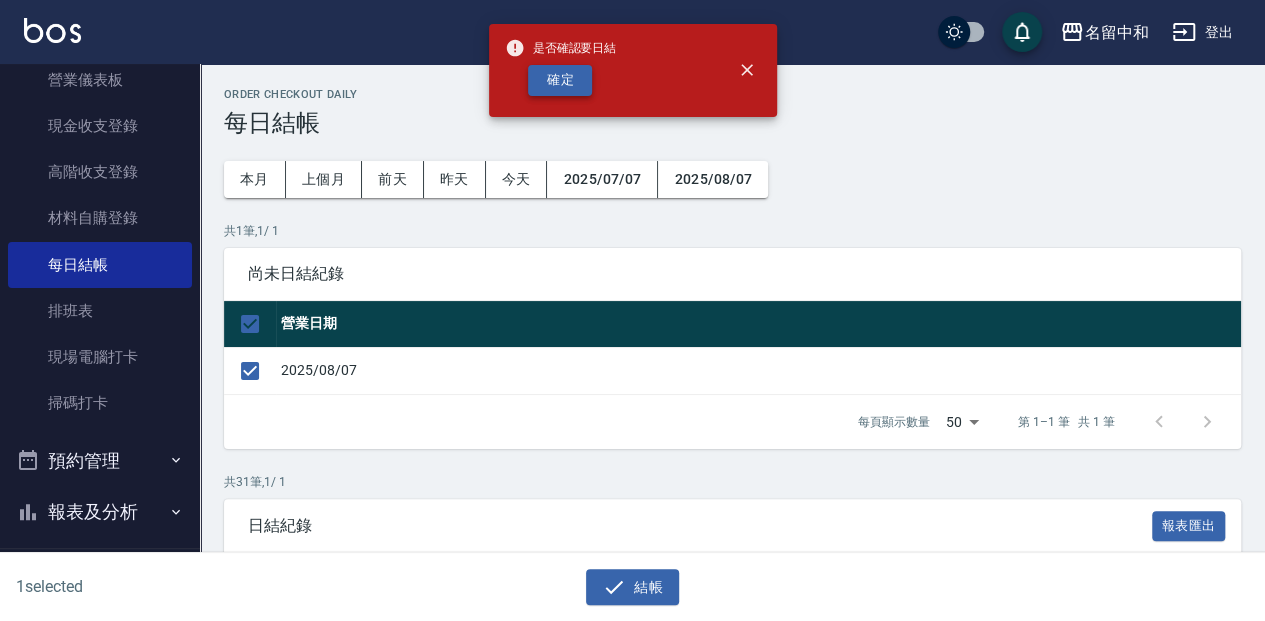 click on "確定" at bounding box center [560, 80] 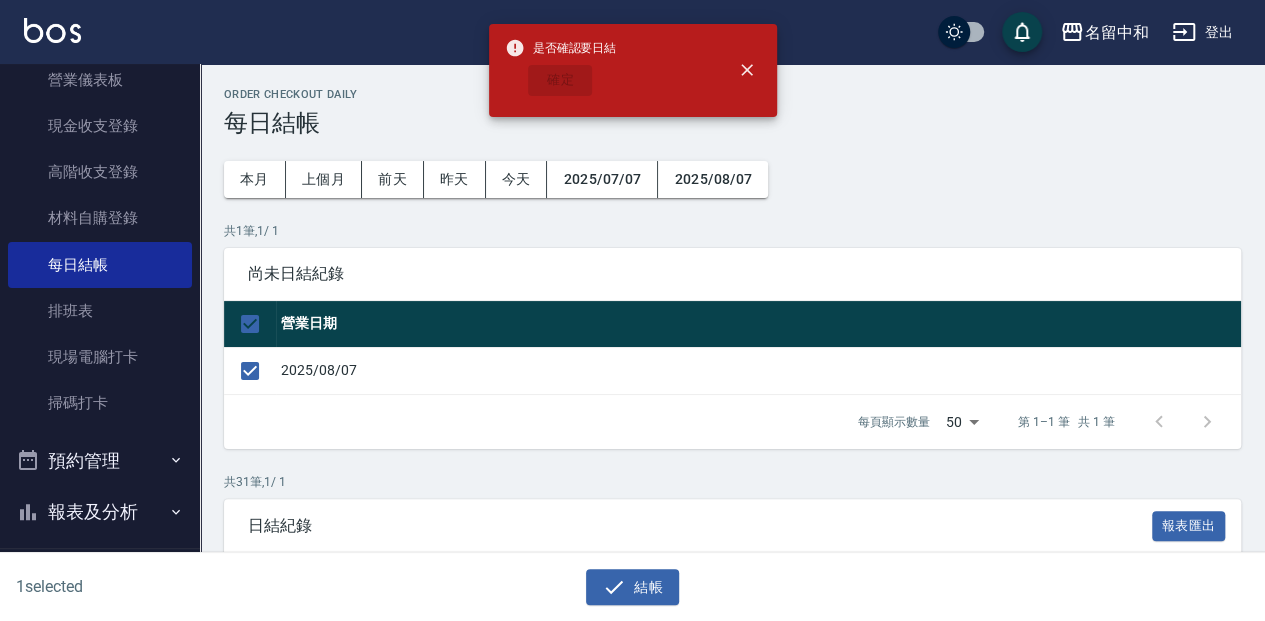 checkbox on "false" 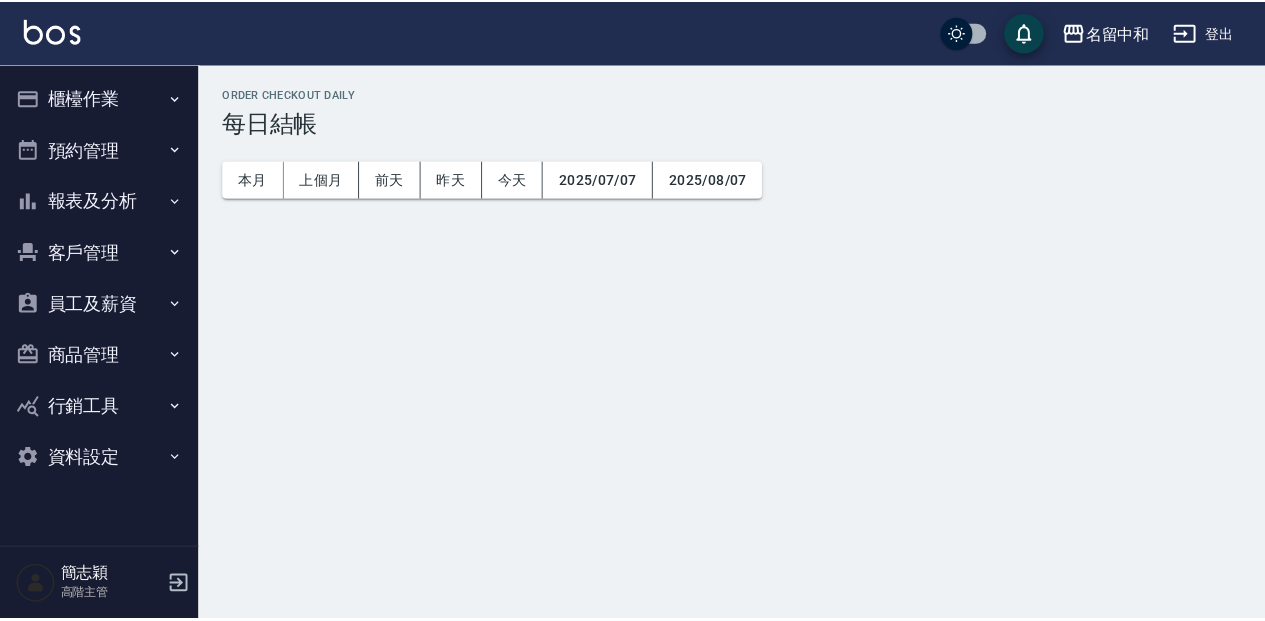 scroll, scrollTop: 0, scrollLeft: 0, axis: both 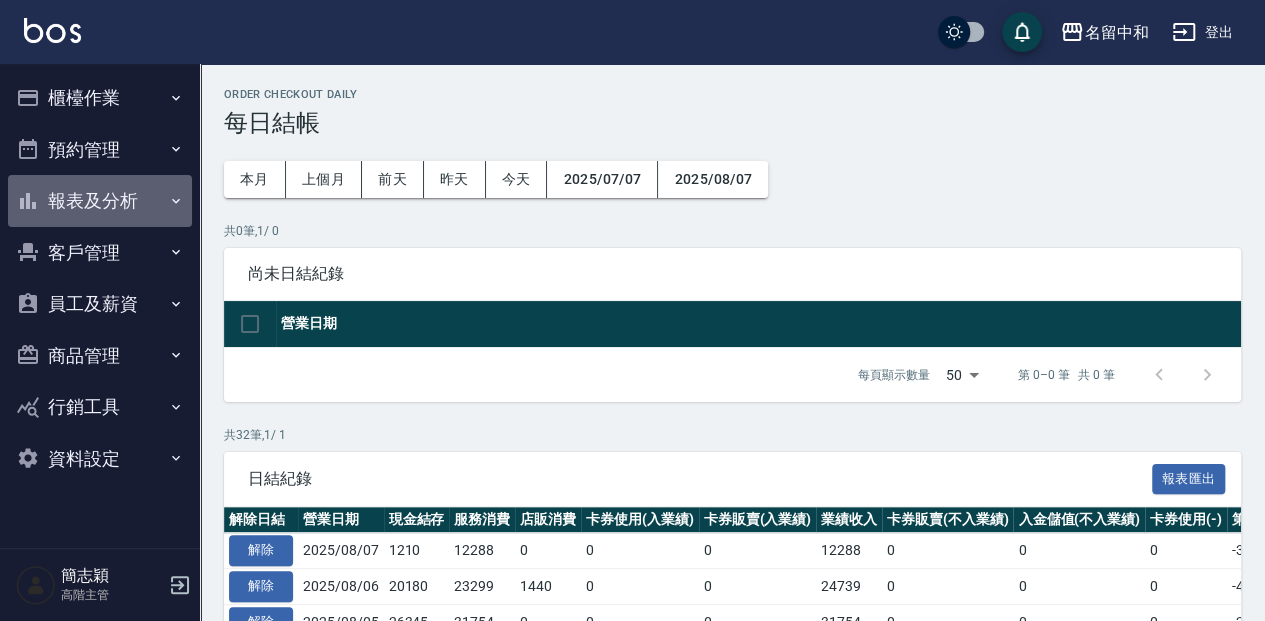 click on "報表及分析" at bounding box center (100, 201) 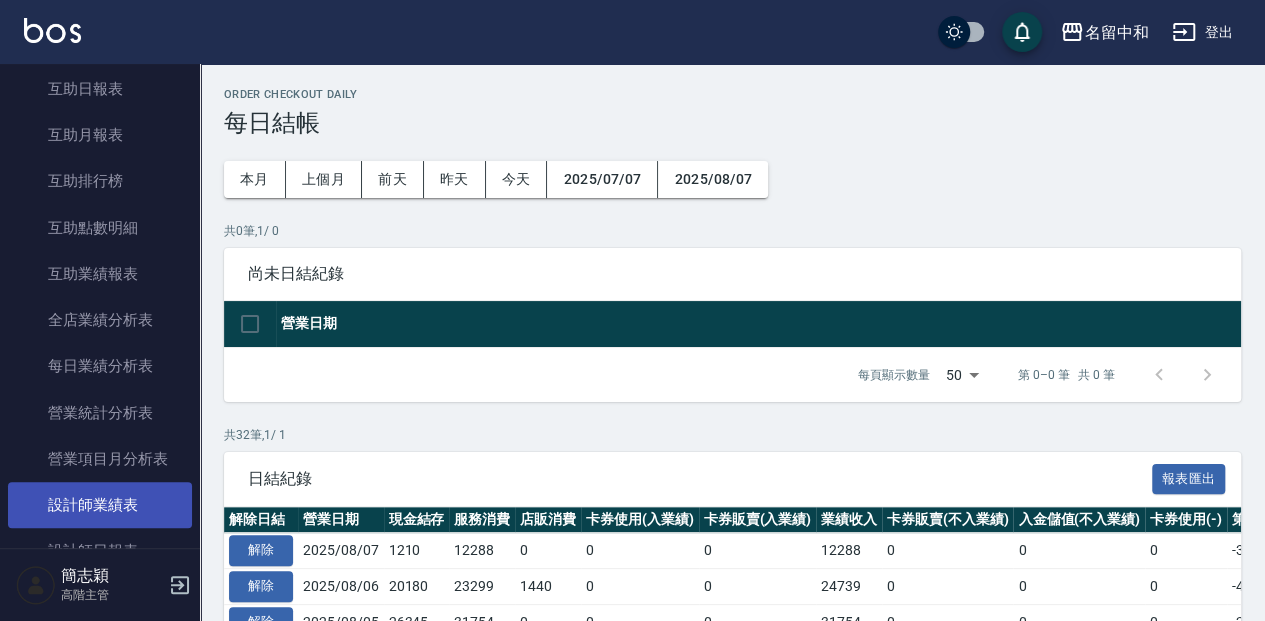 scroll, scrollTop: 466, scrollLeft: 0, axis: vertical 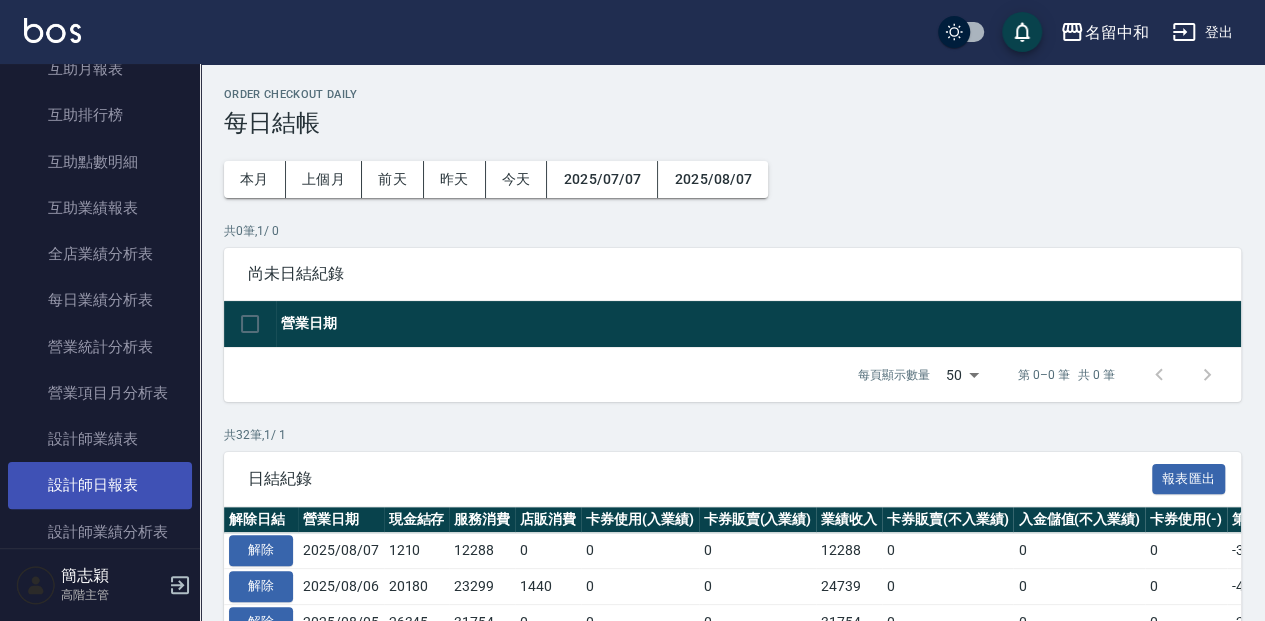 click on "設計師日報表" at bounding box center [100, 485] 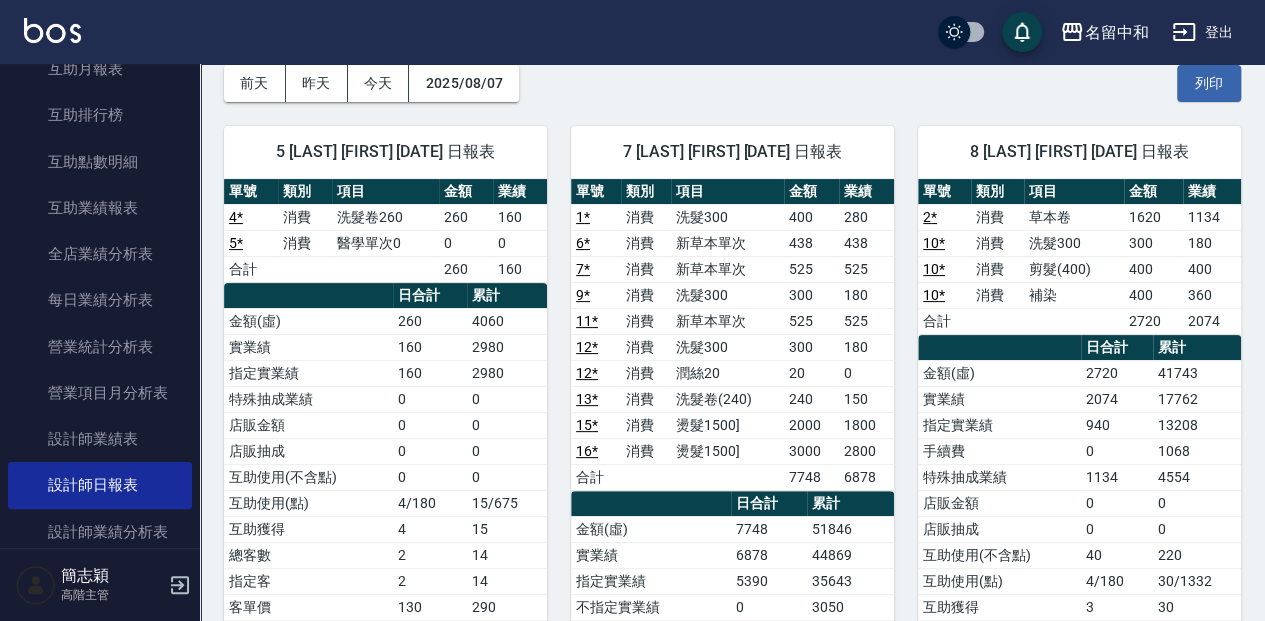 scroll, scrollTop: 66, scrollLeft: 0, axis: vertical 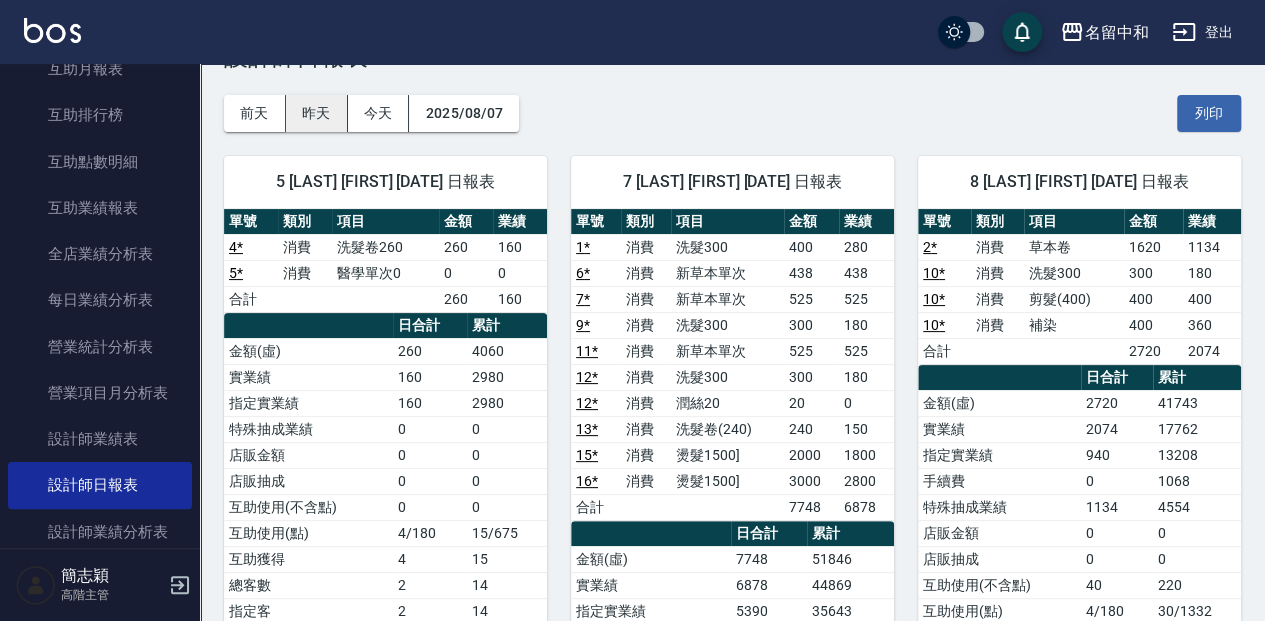 click on "昨天" at bounding box center (317, 113) 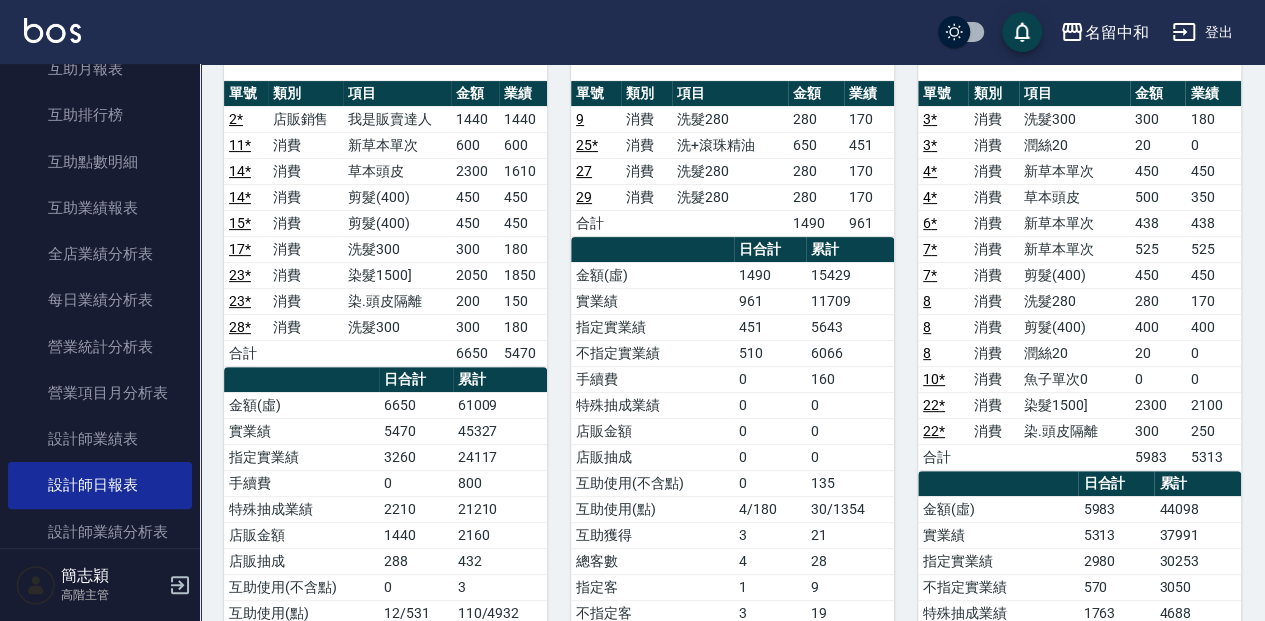 scroll, scrollTop: 200, scrollLeft: 0, axis: vertical 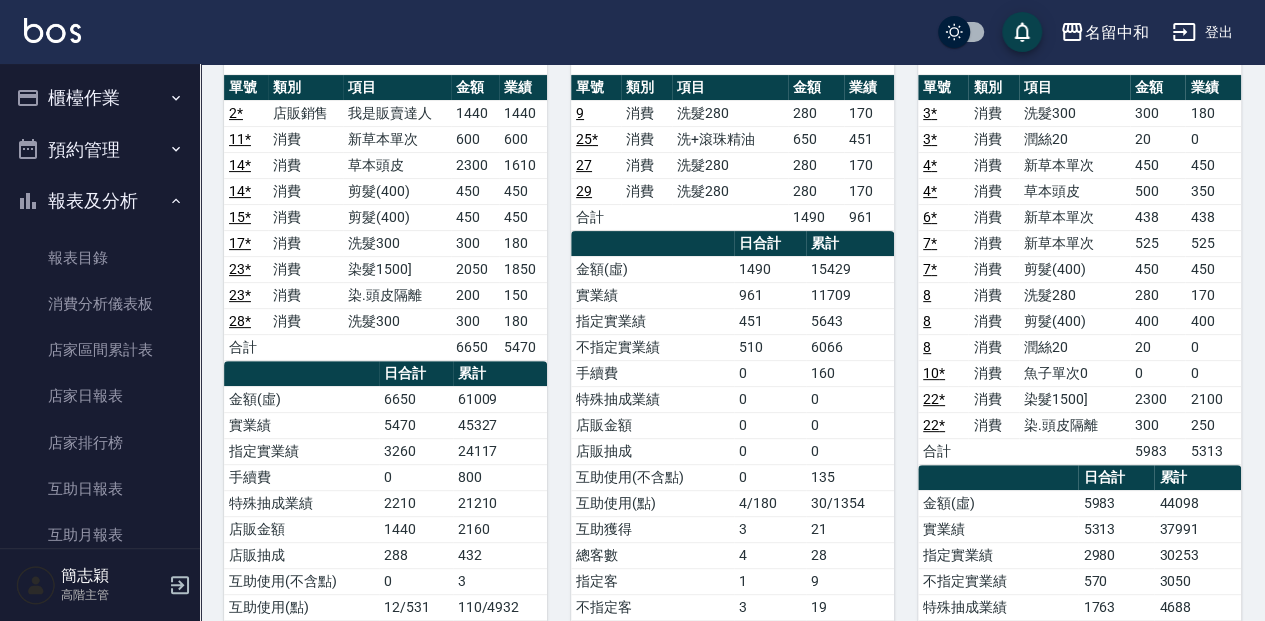 click on "櫃檯作業" at bounding box center (100, 98) 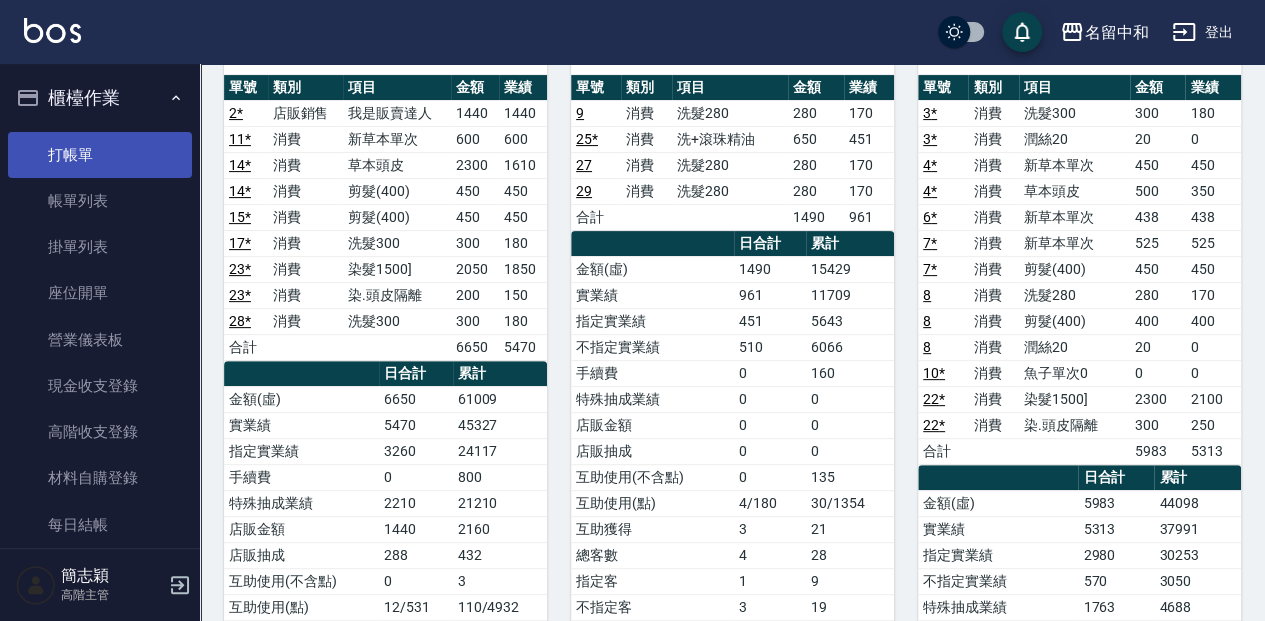 click on "打帳單" at bounding box center (100, 155) 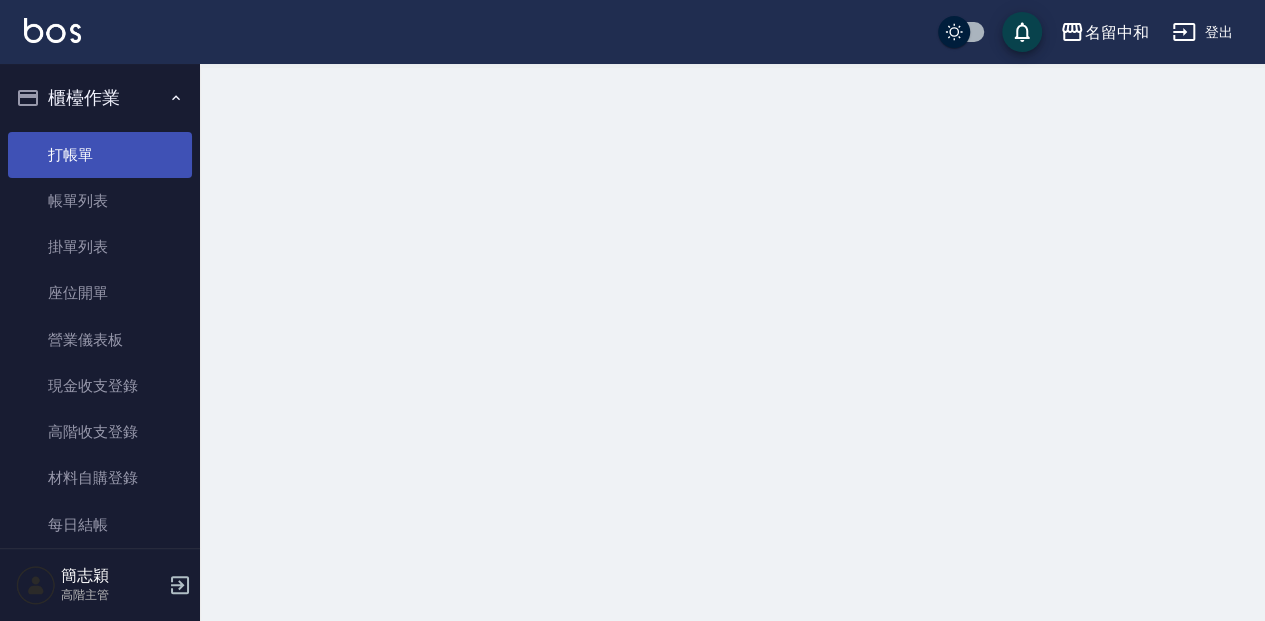 scroll, scrollTop: 0, scrollLeft: 0, axis: both 